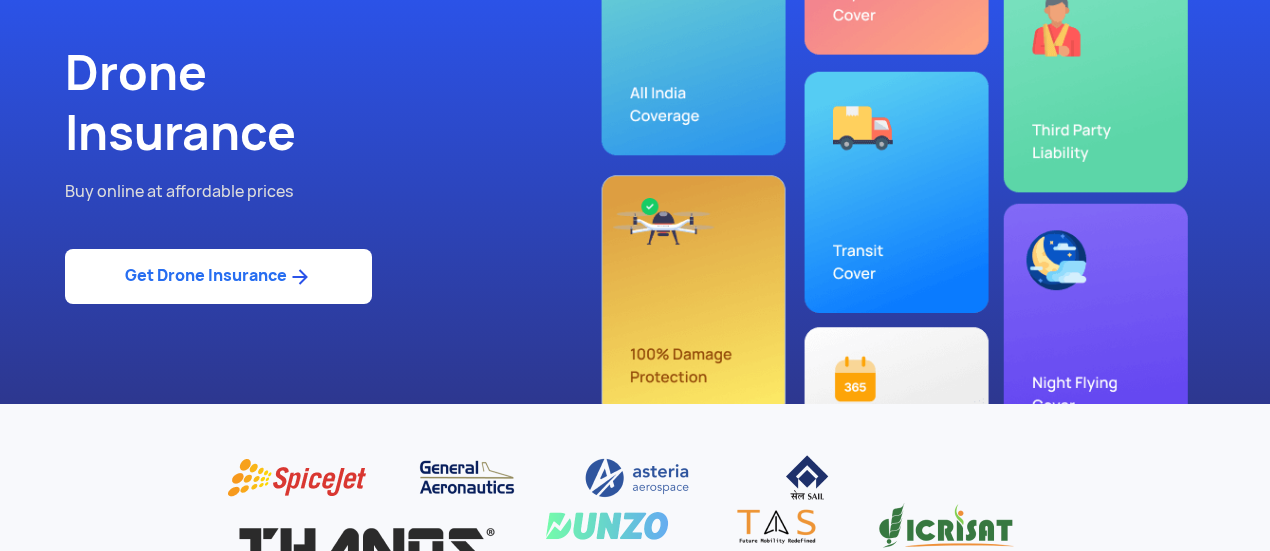 scroll, scrollTop: 14, scrollLeft: 0, axis: vertical 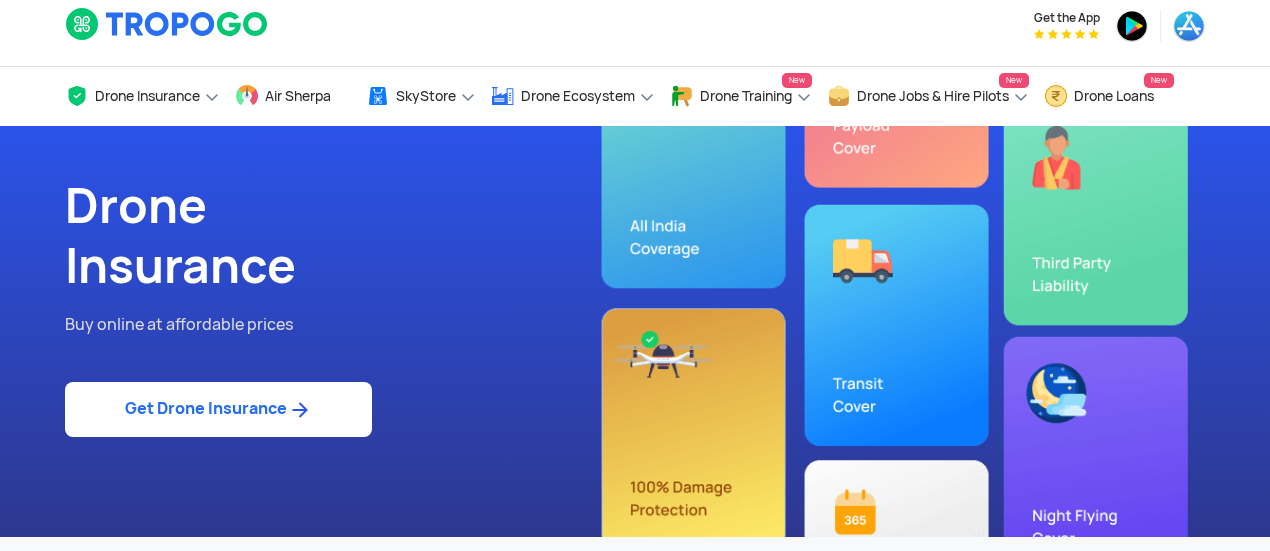 click on "Get Drone Insurance" 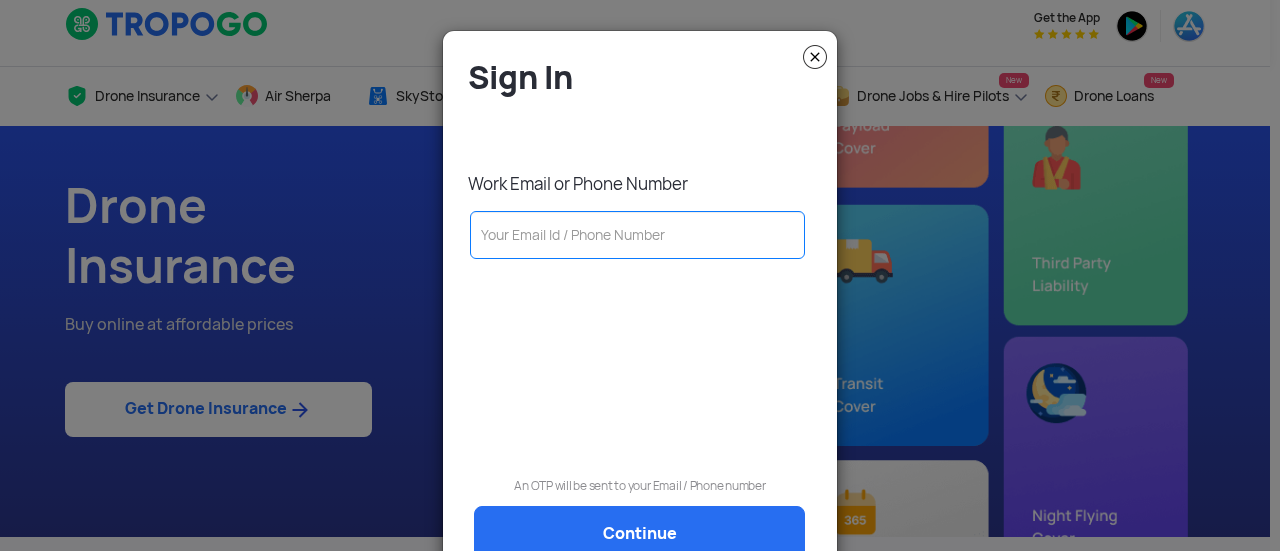 click 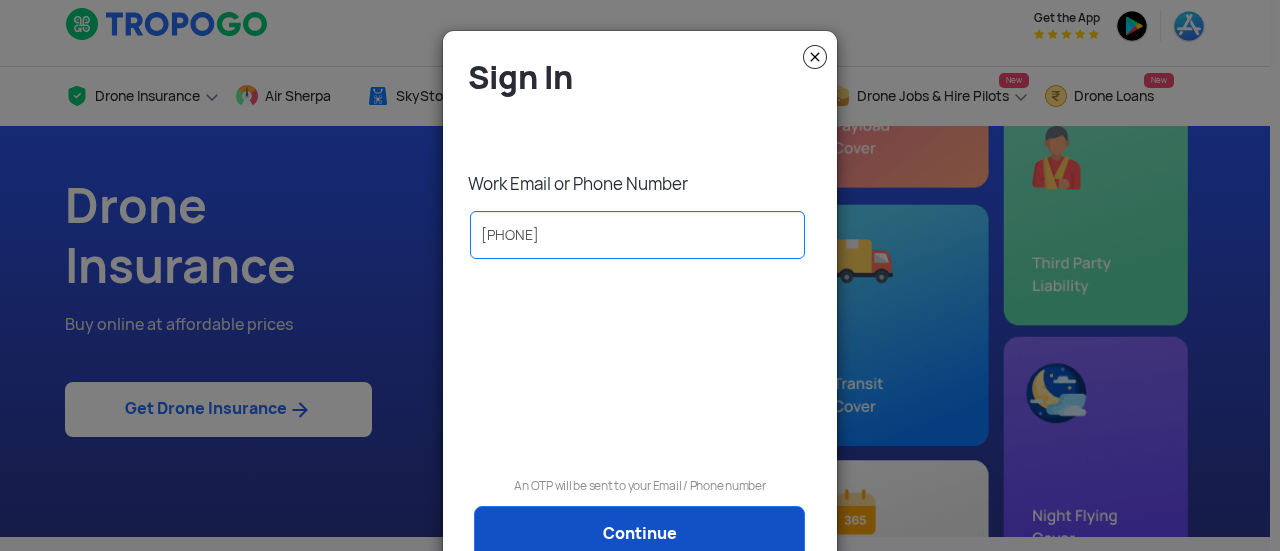 type on "[PHONE]" 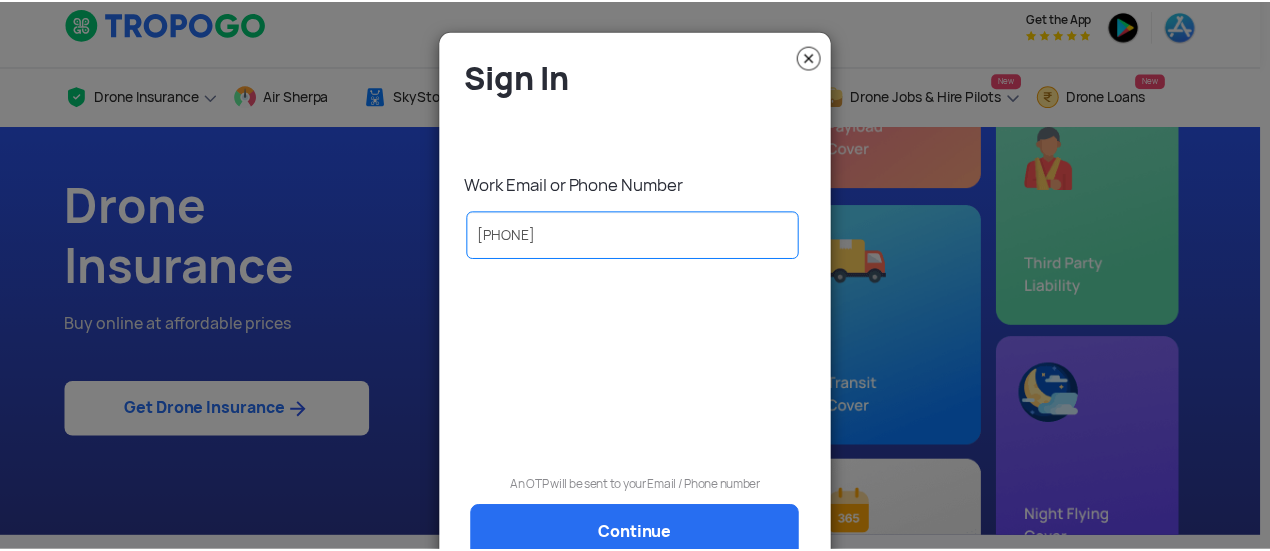 scroll, scrollTop: 0, scrollLeft: 0, axis: both 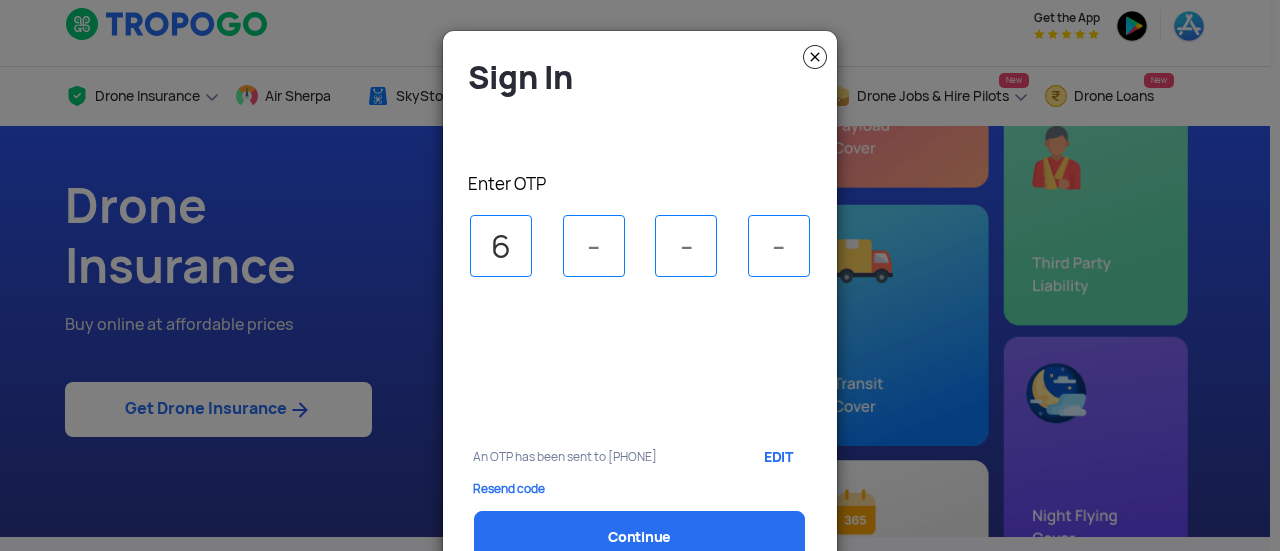 type on "6" 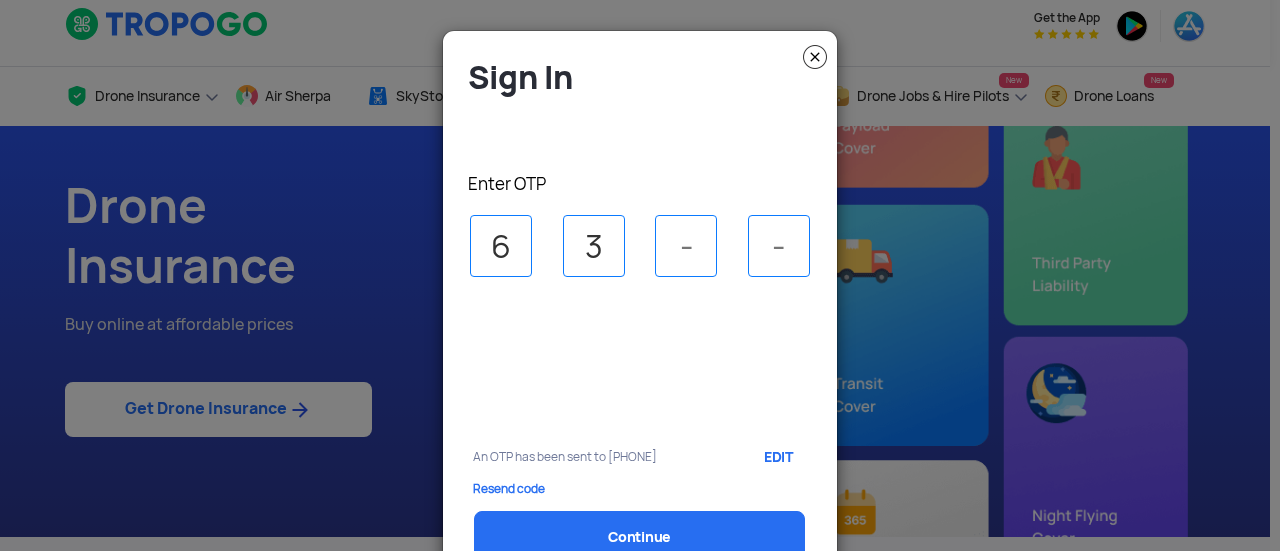 type on "3" 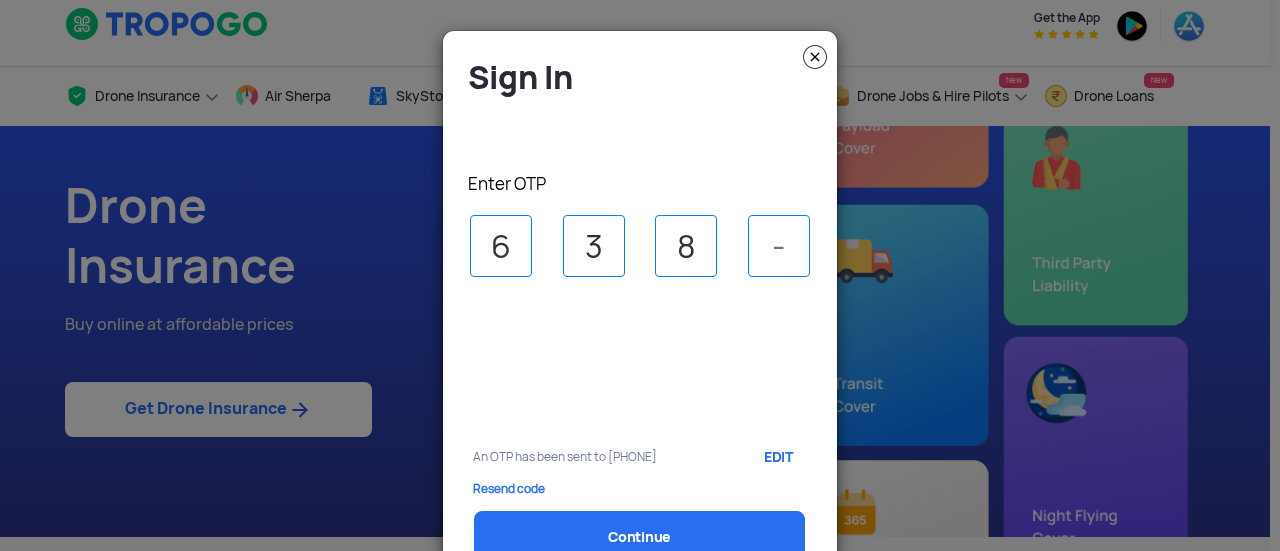 type on "8" 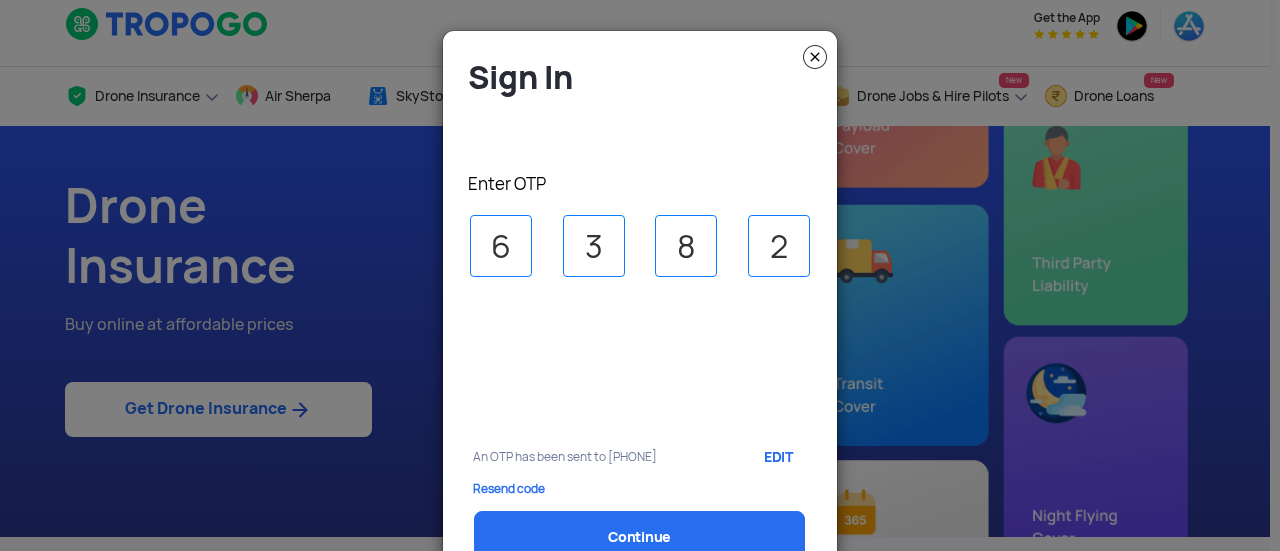 select on "1000000" 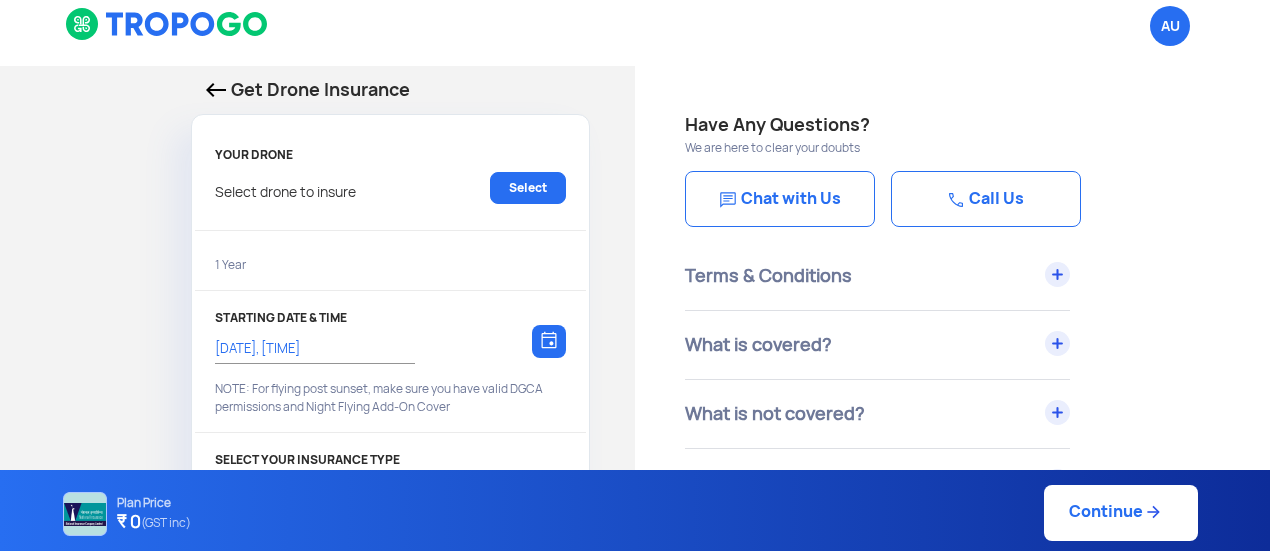 type on "[DATE], [TIME]" 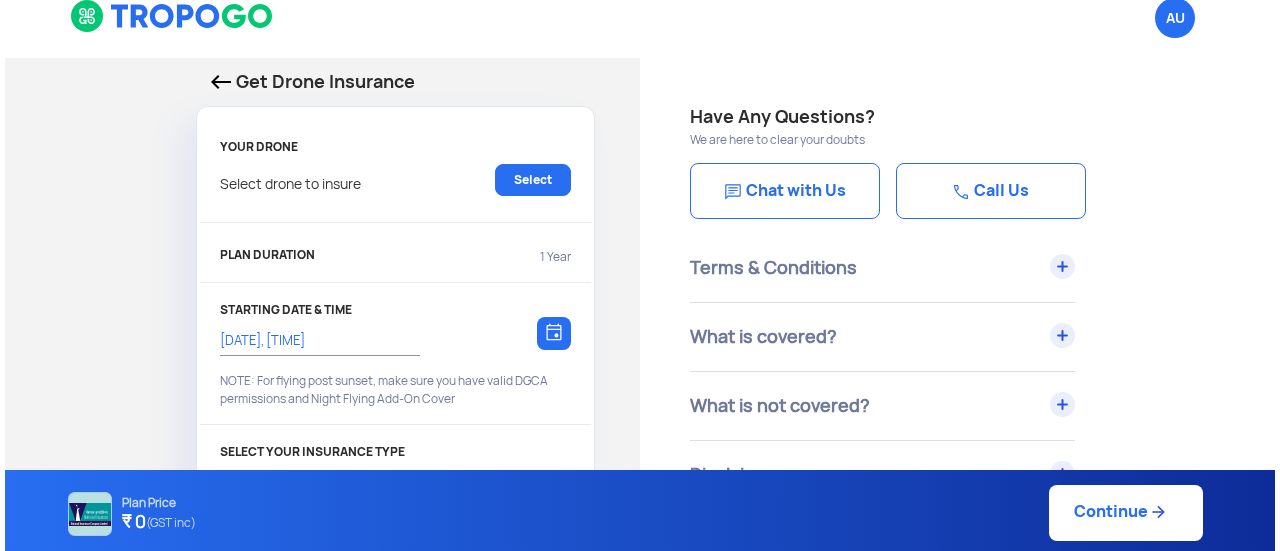 scroll, scrollTop: 42, scrollLeft: 0, axis: vertical 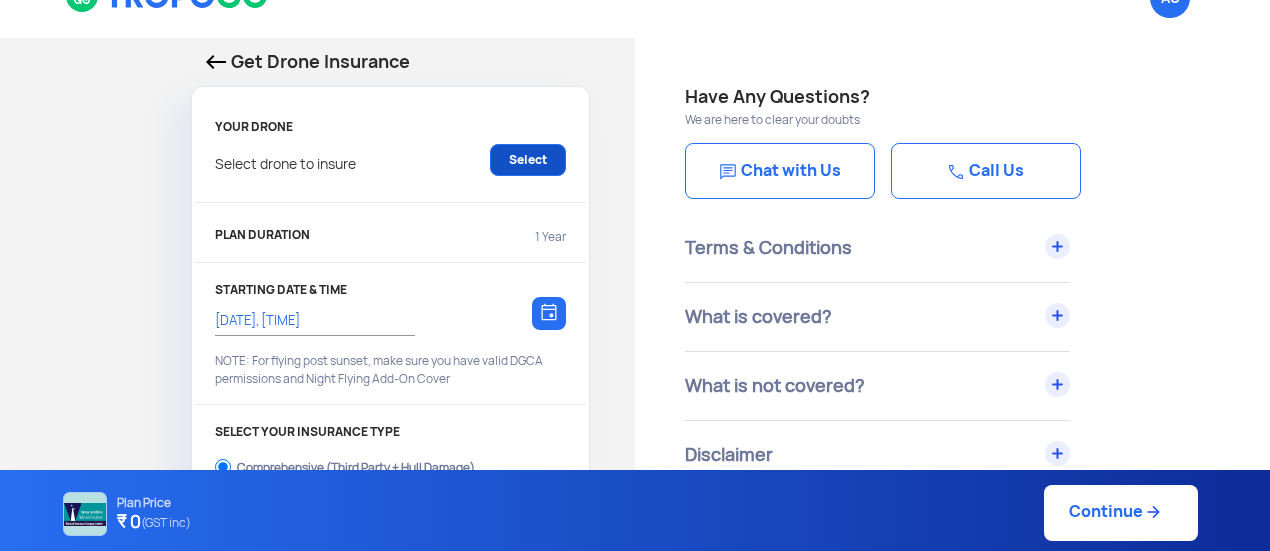 click on "Select" 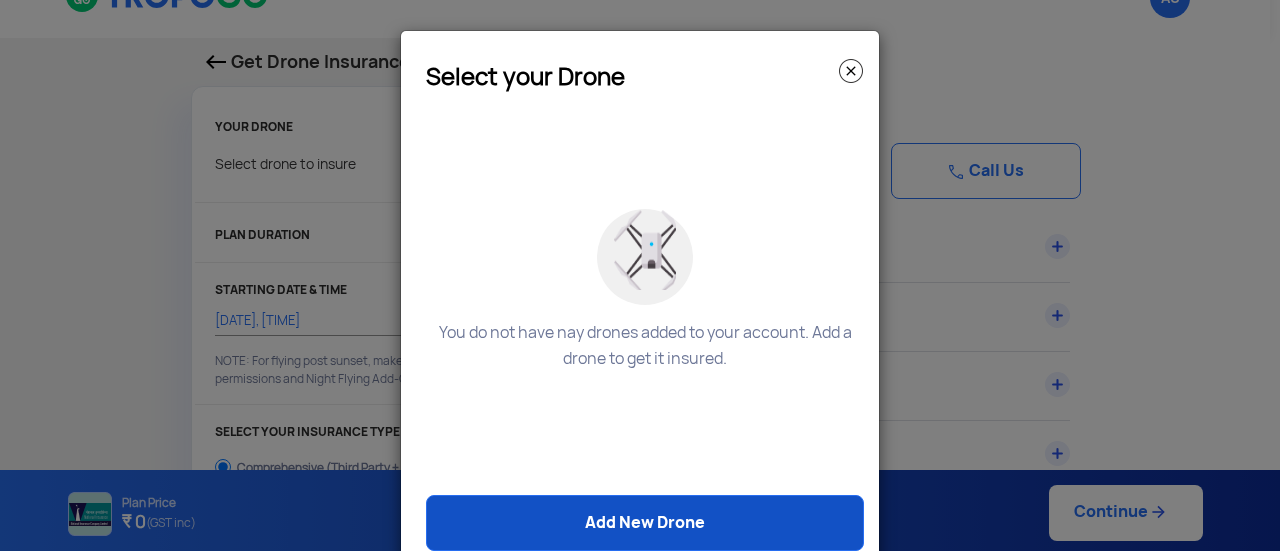click on "Add New Drone" 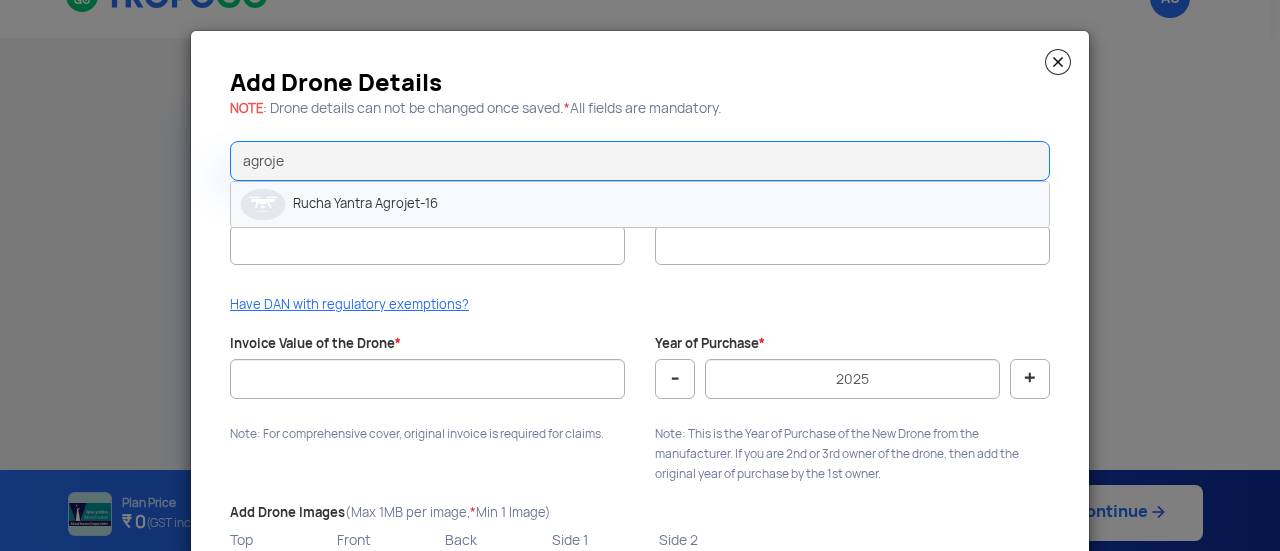 click on "Rucha Yantra Agrojet-16" 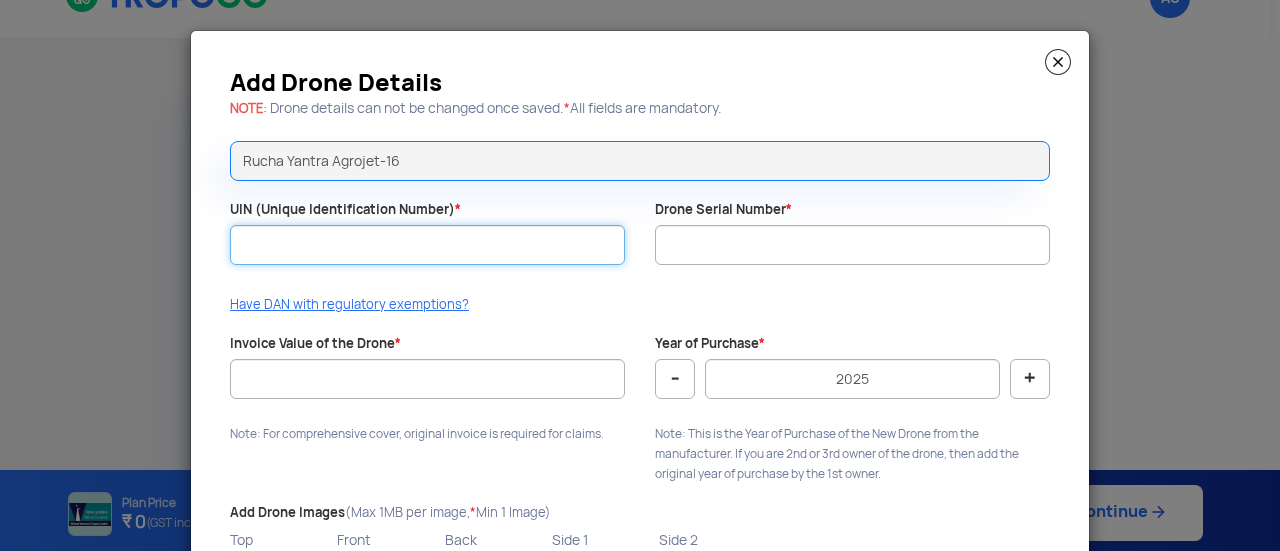 click on "UIN (Unique Identification Number)  *" at bounding box center (427, 245) 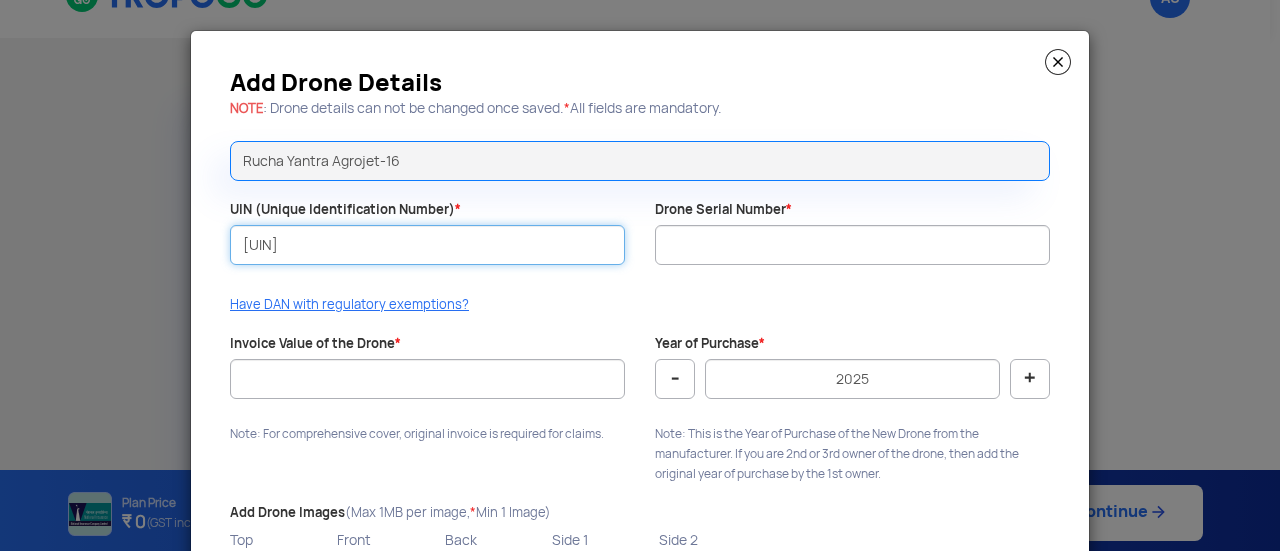 type on "[UIN]" 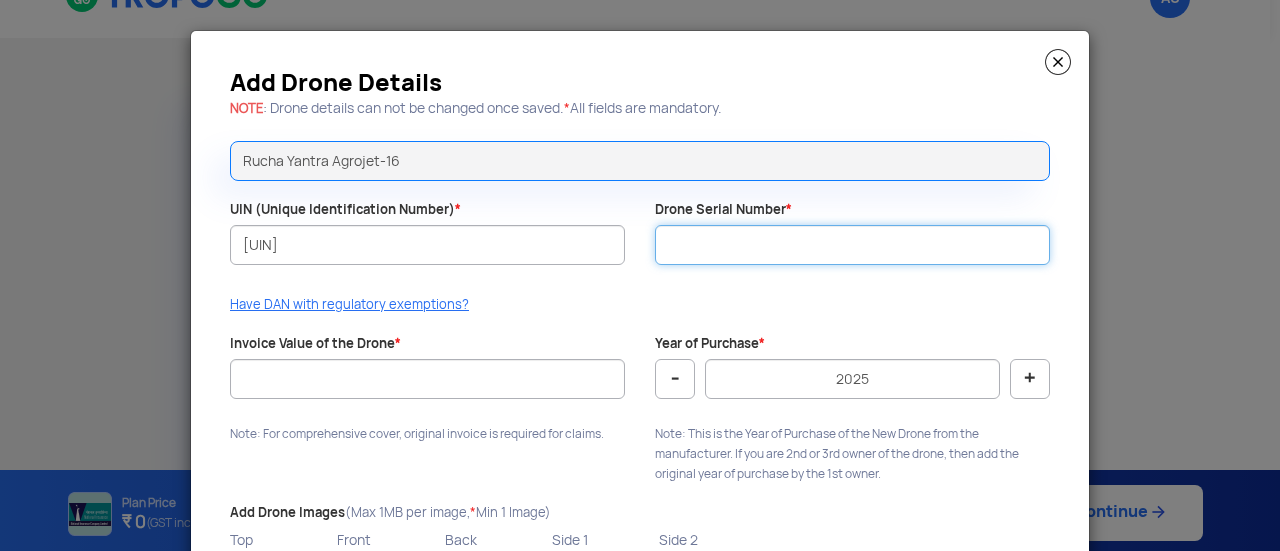 click on "Drone Serial Number  *" at bounding box center [852, 245] 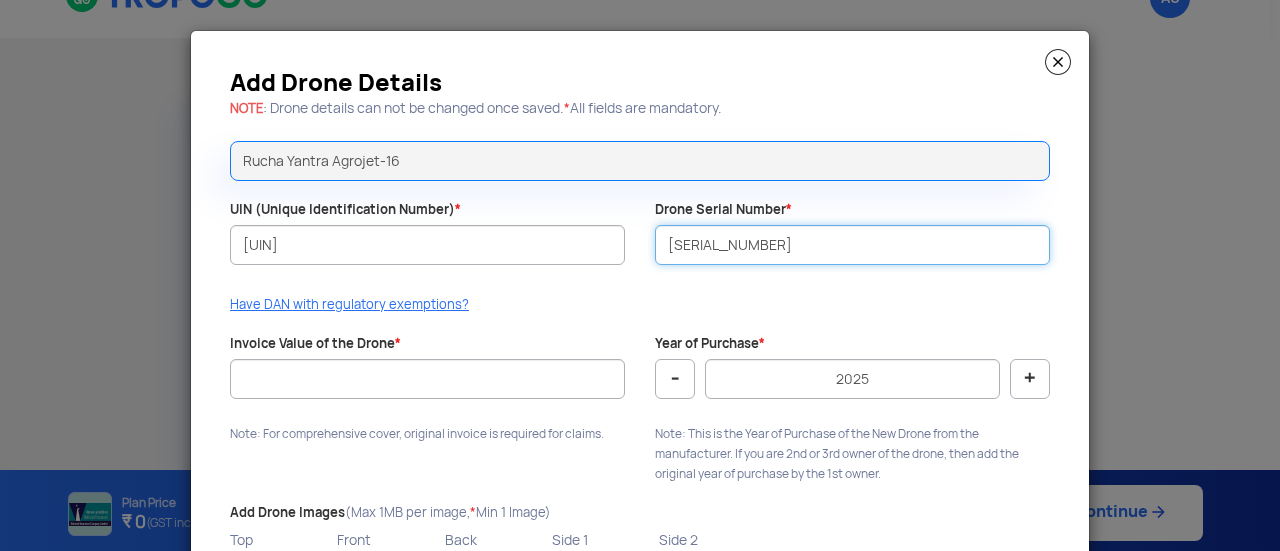 type on "[SERIAL_NUMBER]" 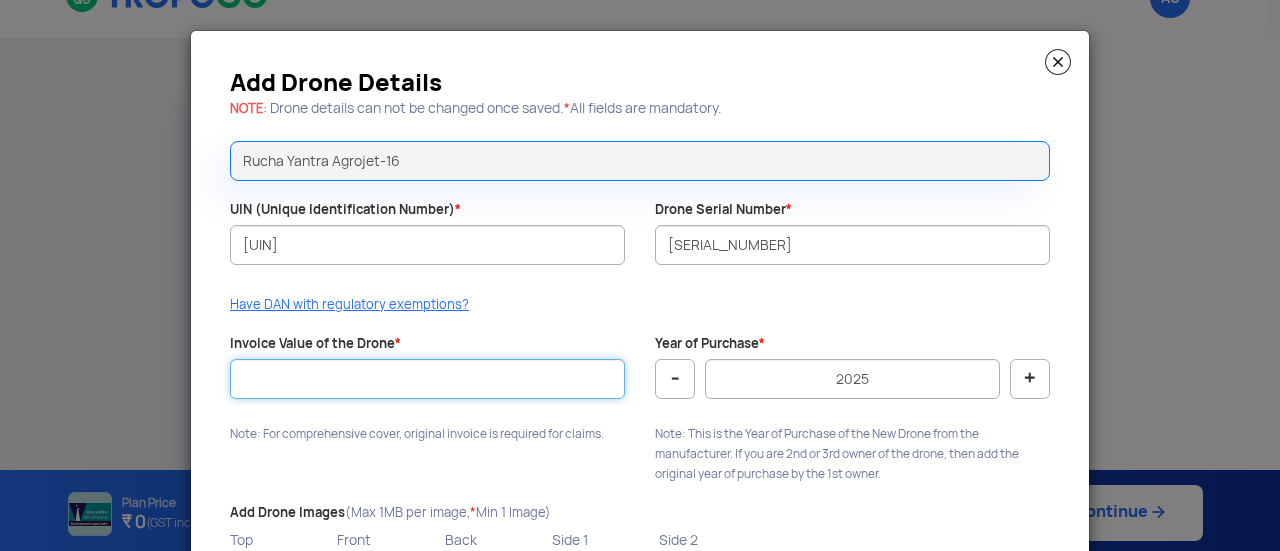 click on "Invoice Value of the Drone  *" at bounding box center (427, 379) 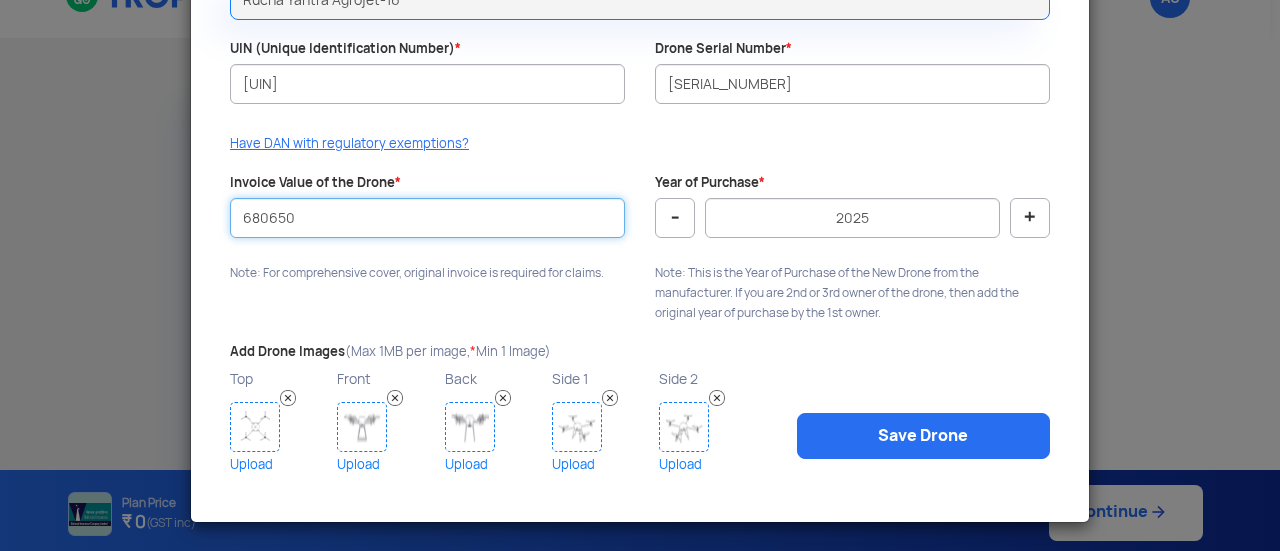 scroll, scrollTop: 162, scrollLeft: 0, axis: vertical 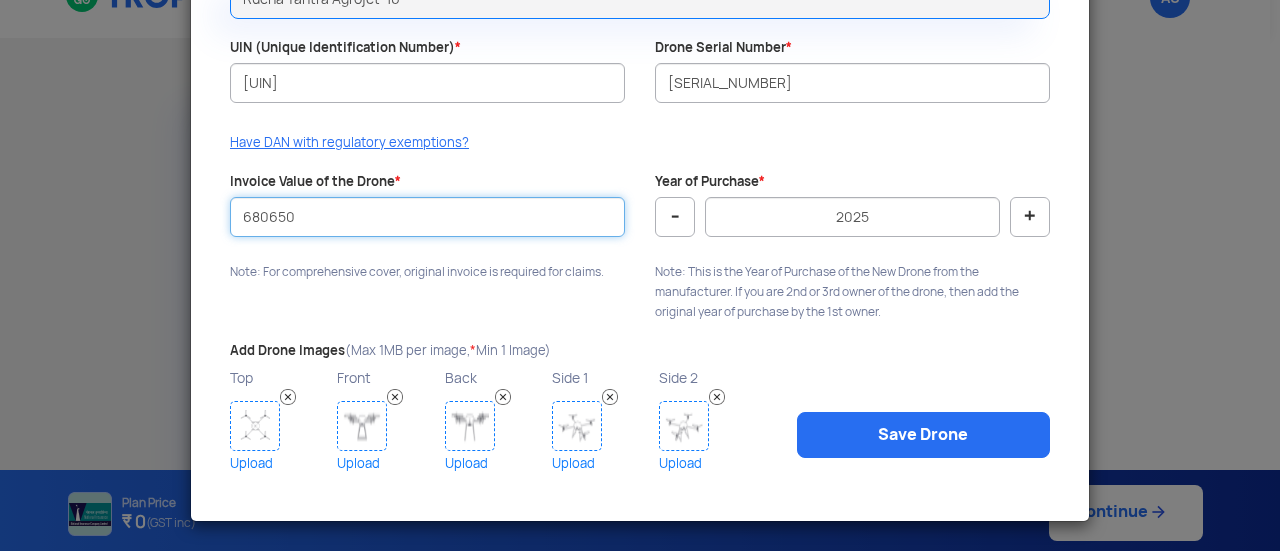type on "680650" 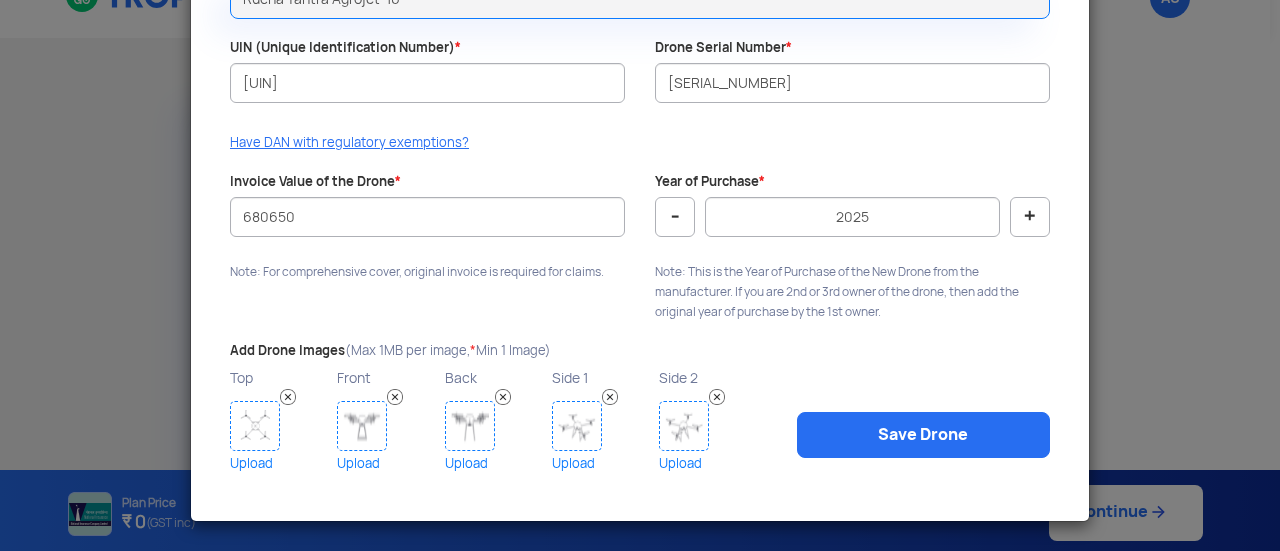 click 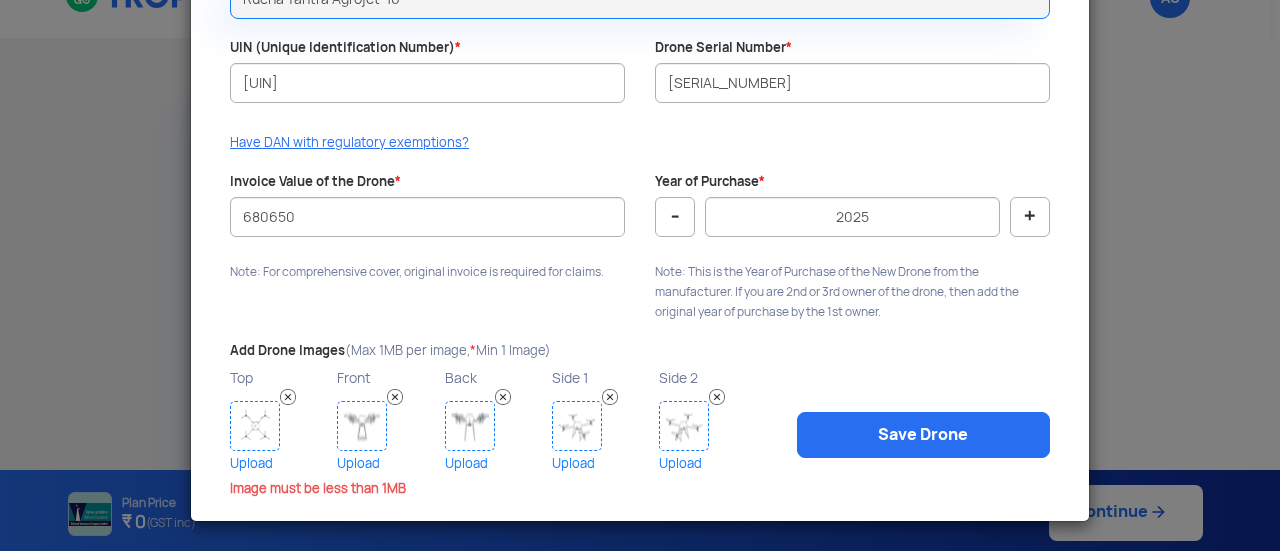 click 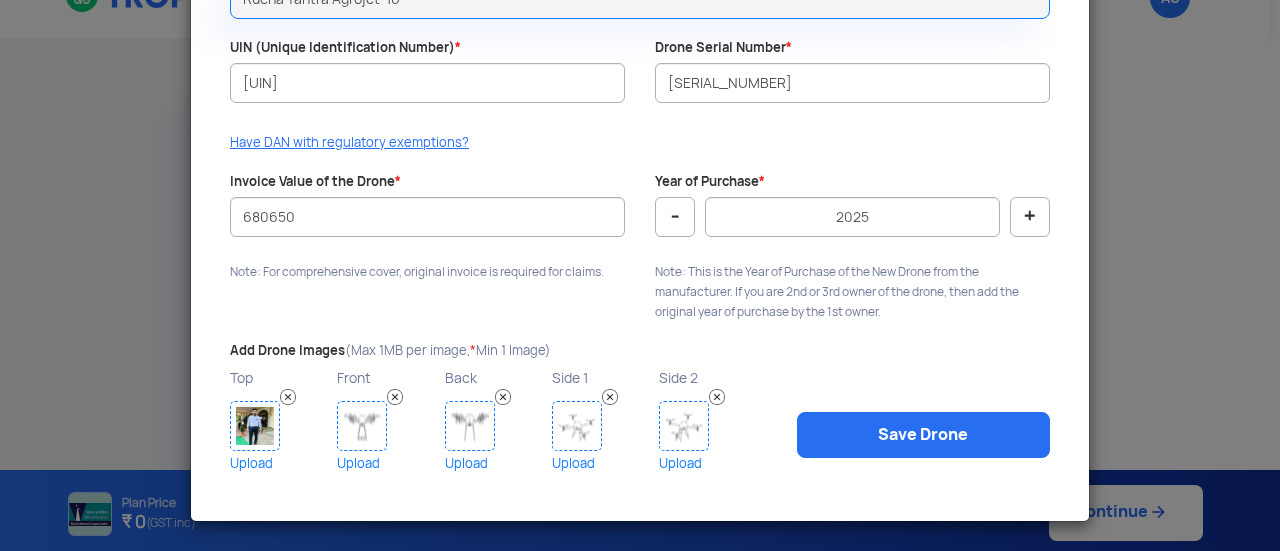 click 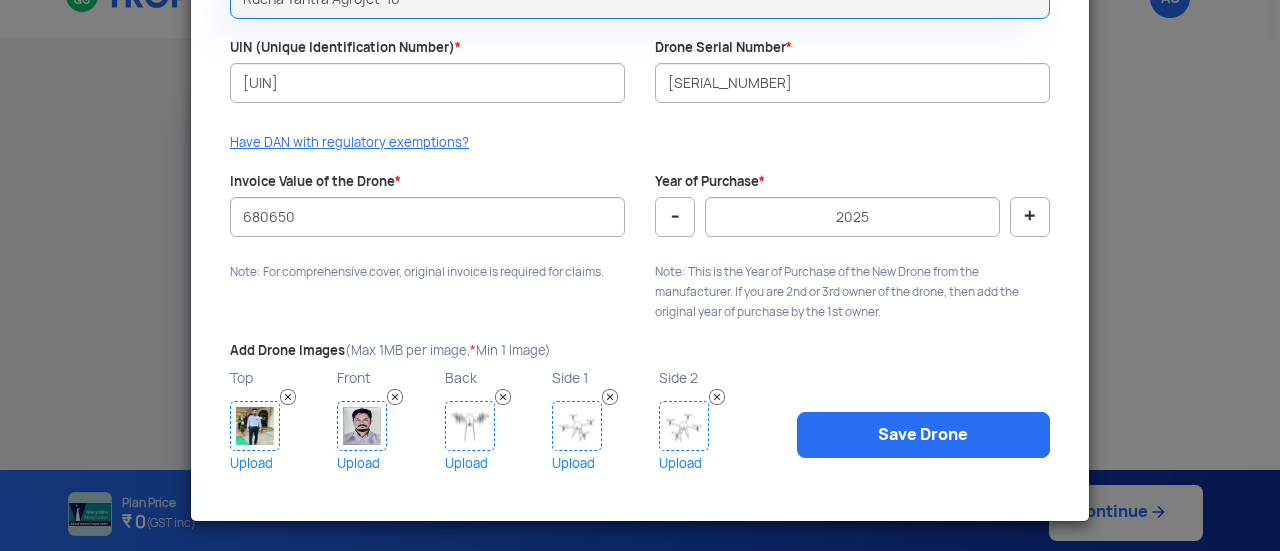 click 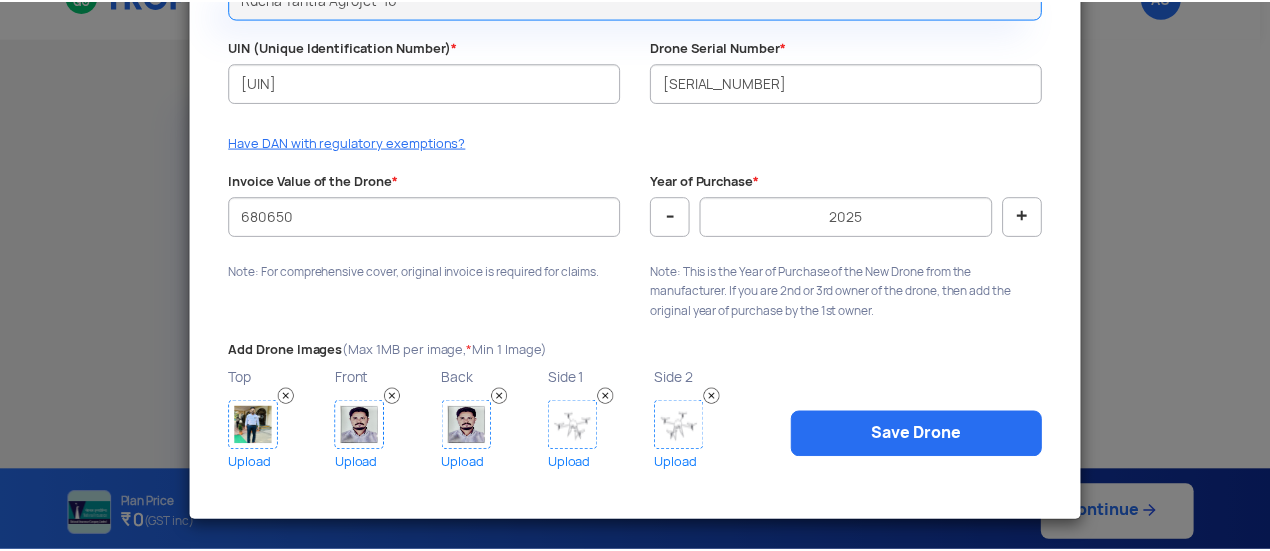scroll, scrollTop: 160, scrollLeft: 0, axis: vertical 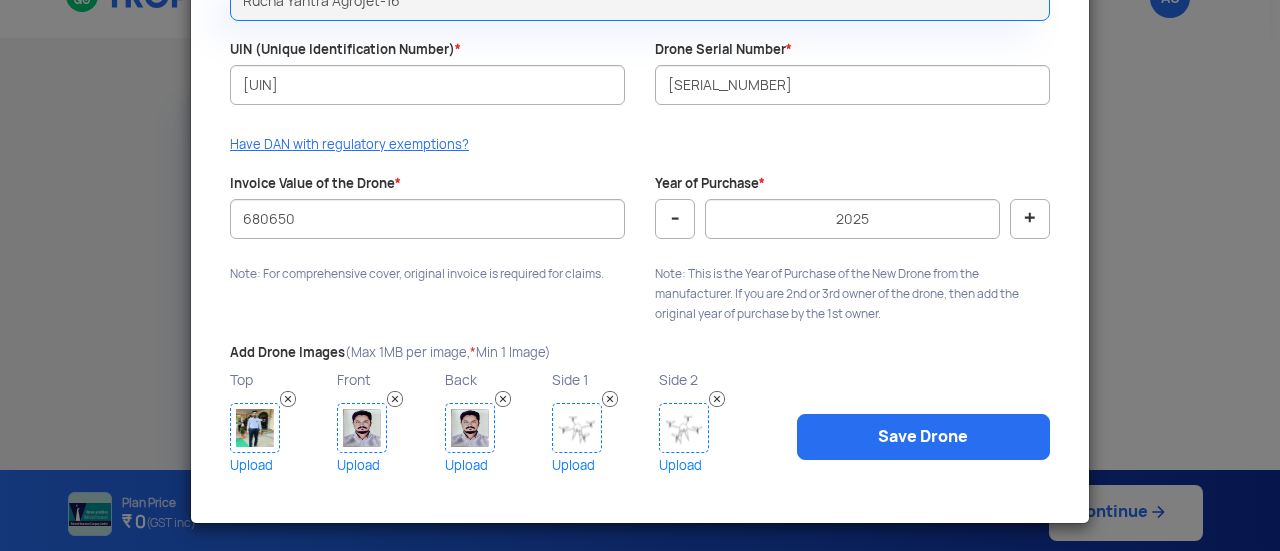 click 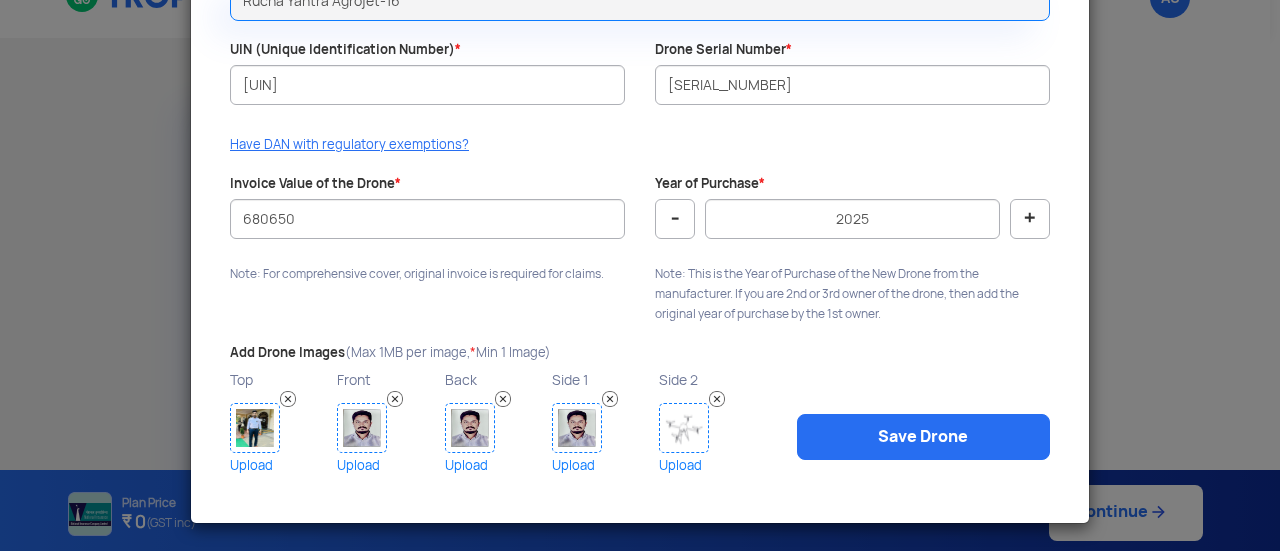 click 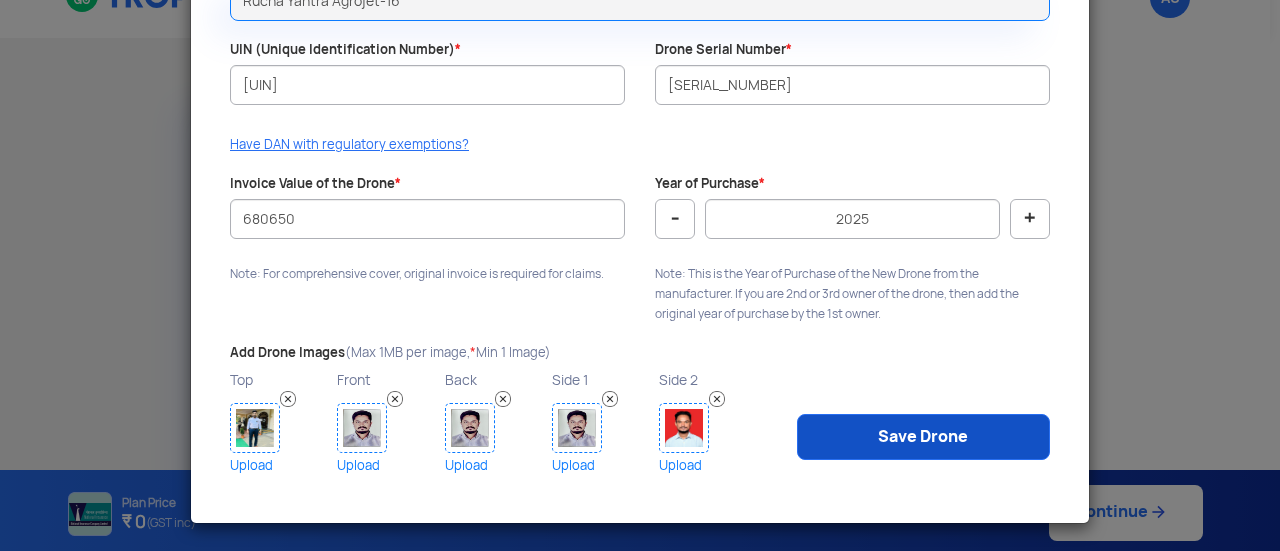 click on "Save Drone" 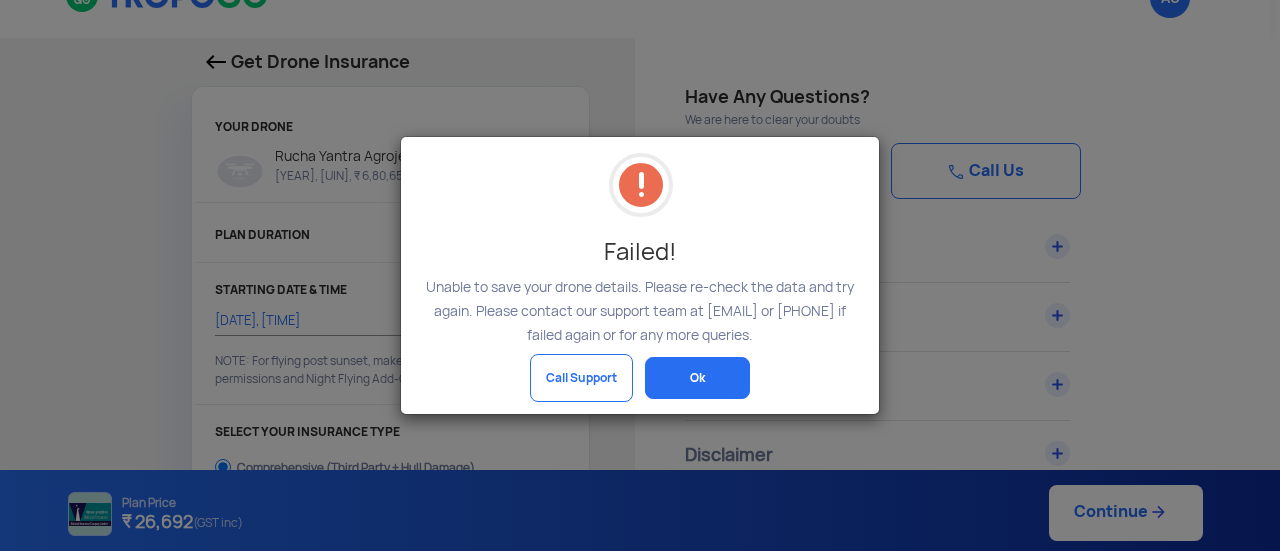 click on "Ok" 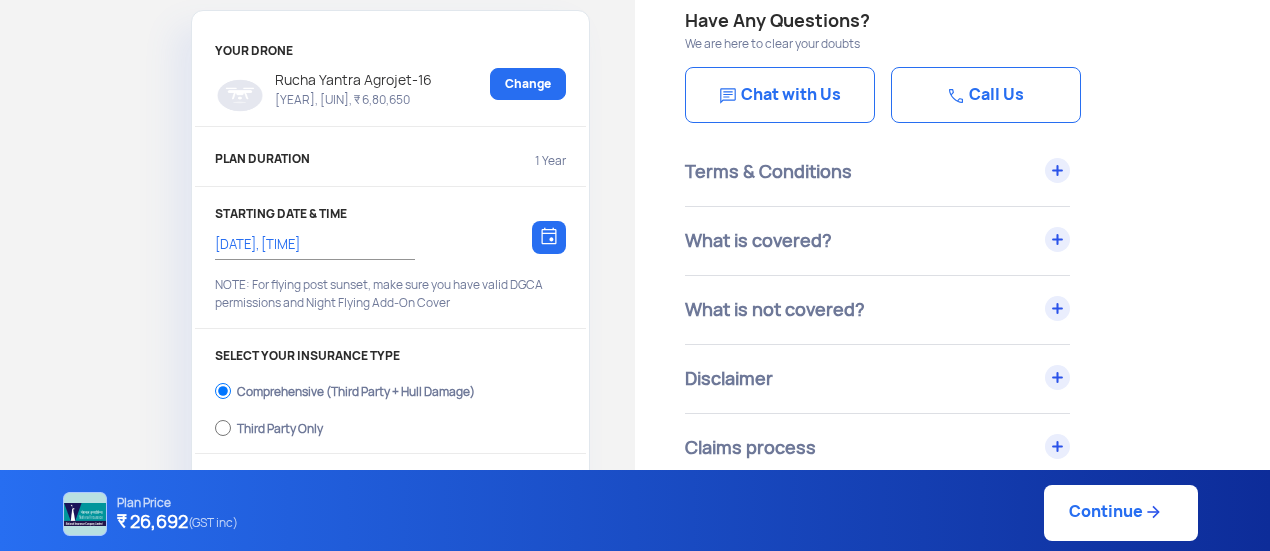 scroll, scrollTop: 119, scrollLeft: 0, axis: vertical 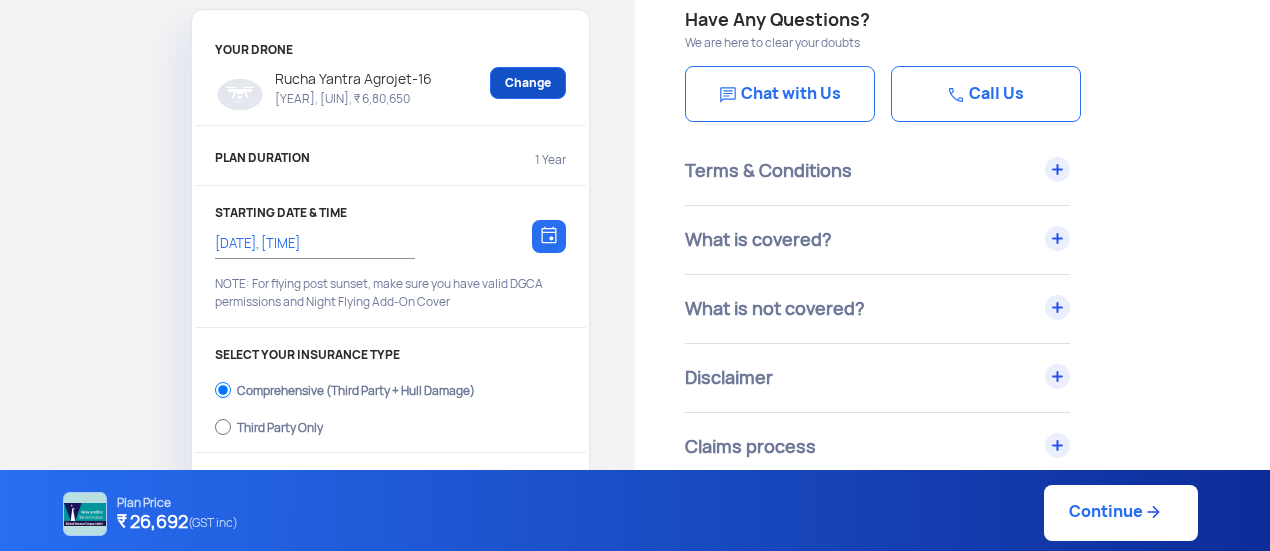 click on "Change" 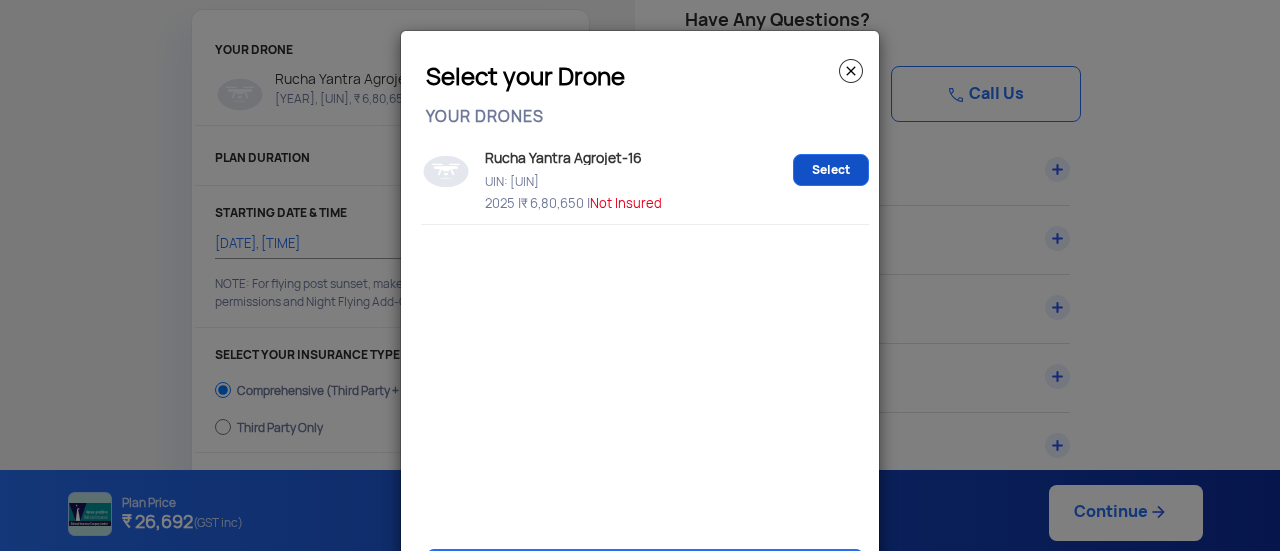 click on "Select" 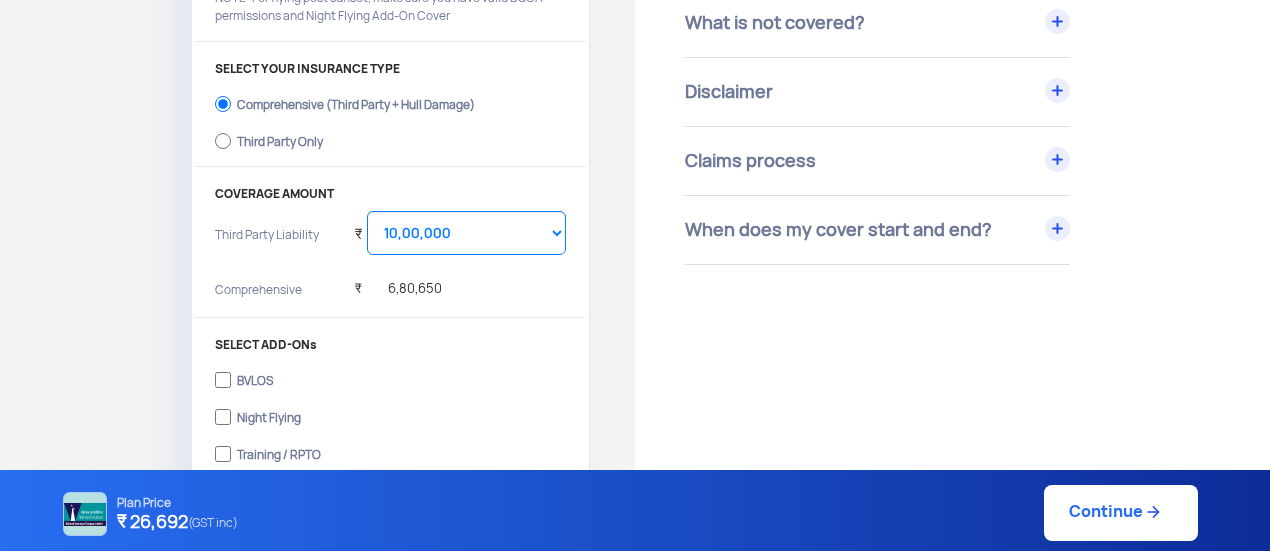 scroll, scrollTop: 403, scrollLeft: 0, axis: vertical 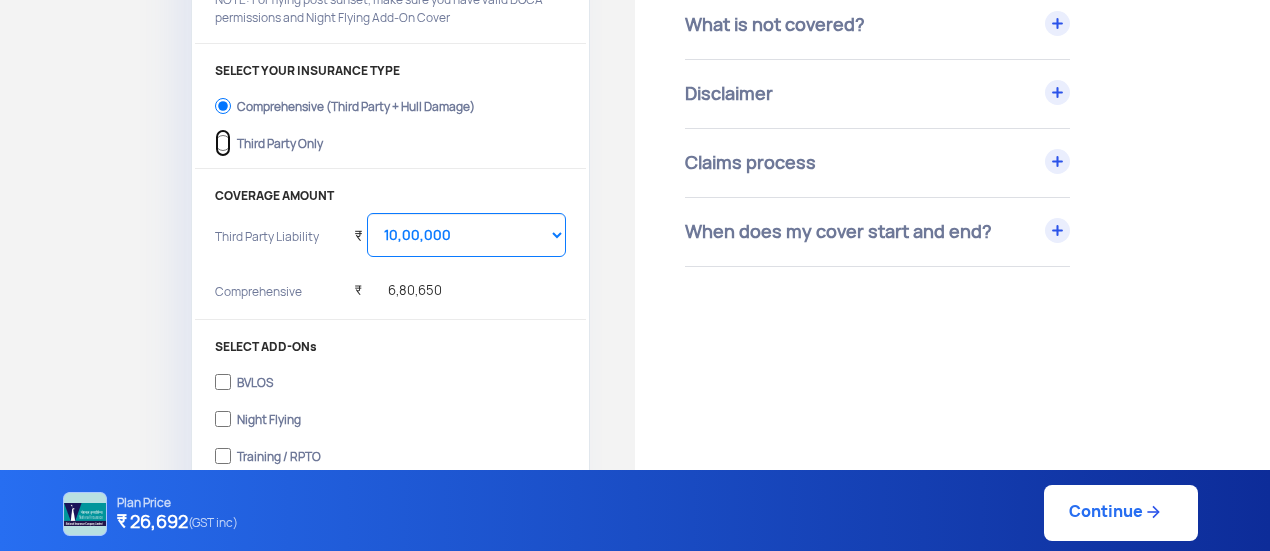 click on "Third Party Only" at bounding box center [223, 143] 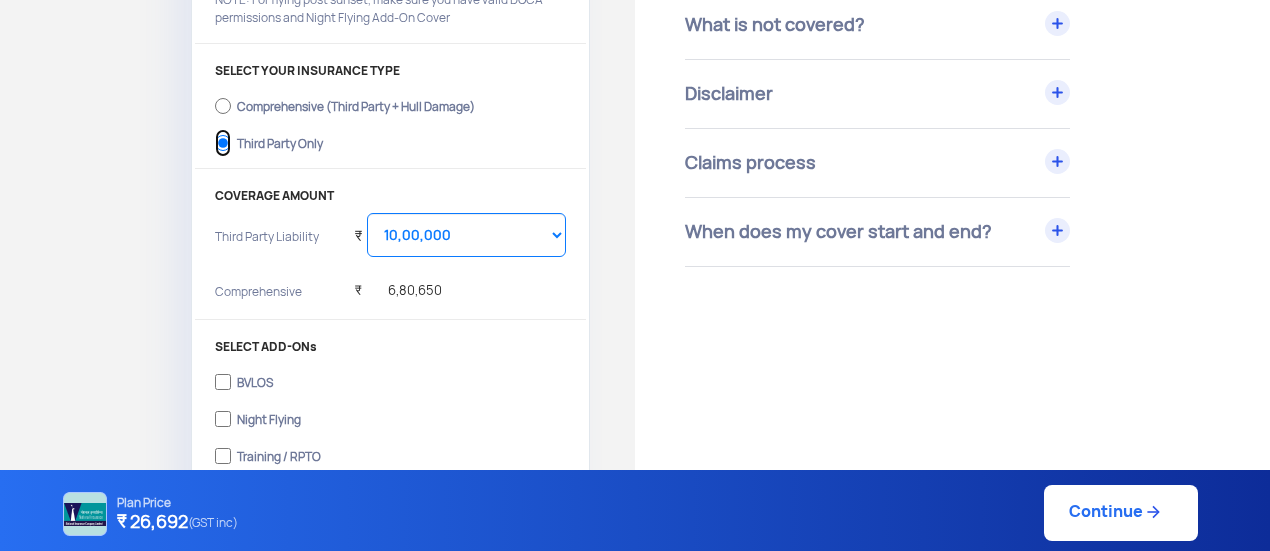 select on "2000000" 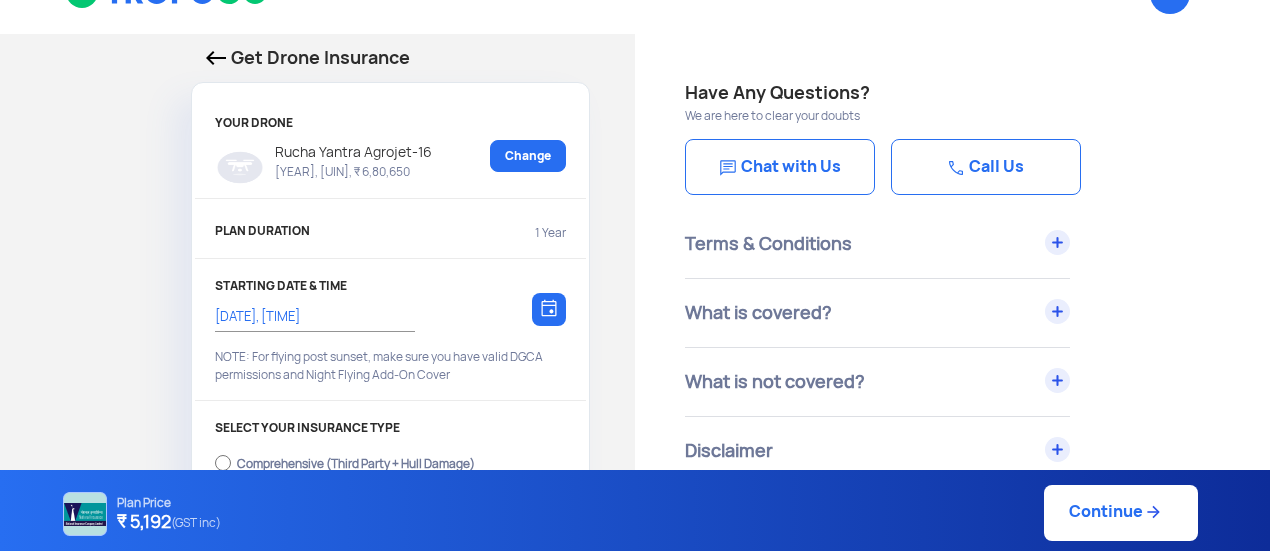 scroll, scrollTop: 47, scrollLeft: 0, axis: vertical 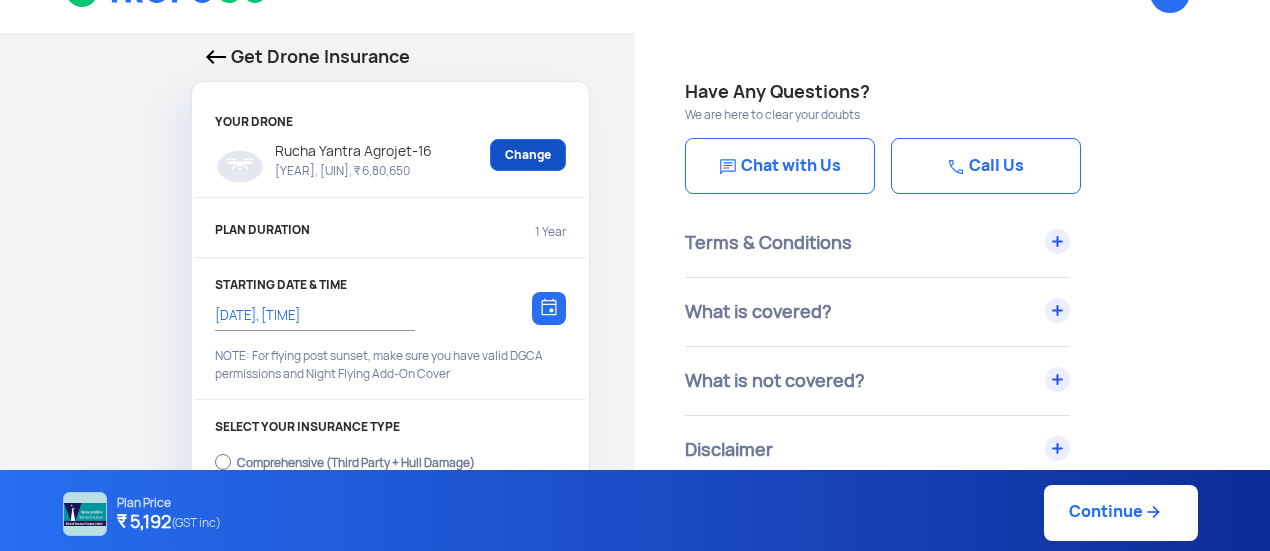click on "Change" 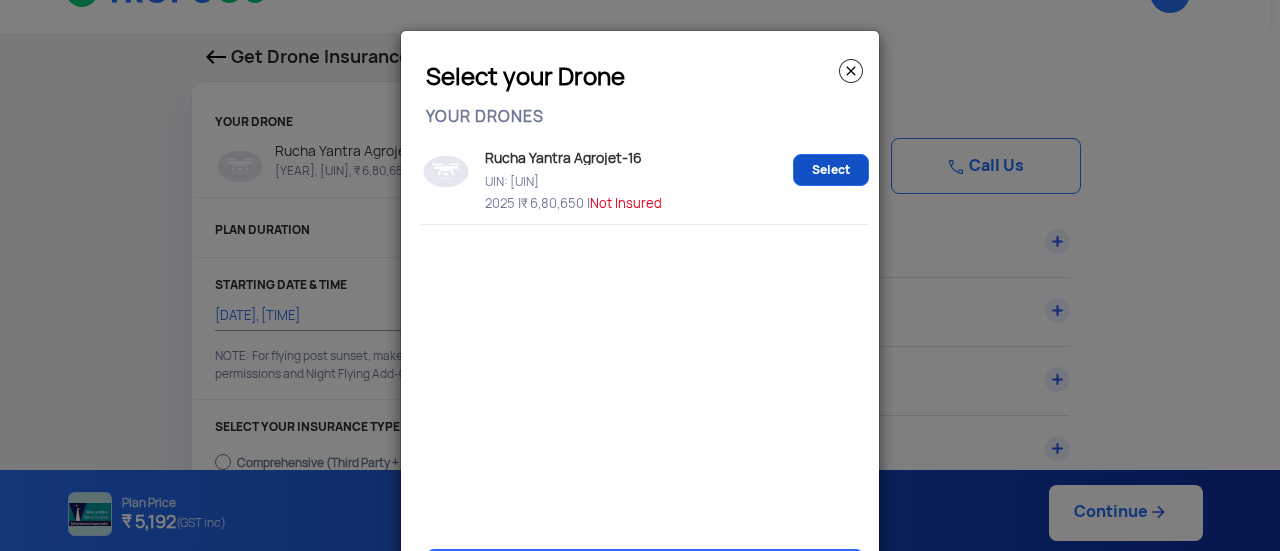 click on "Select" 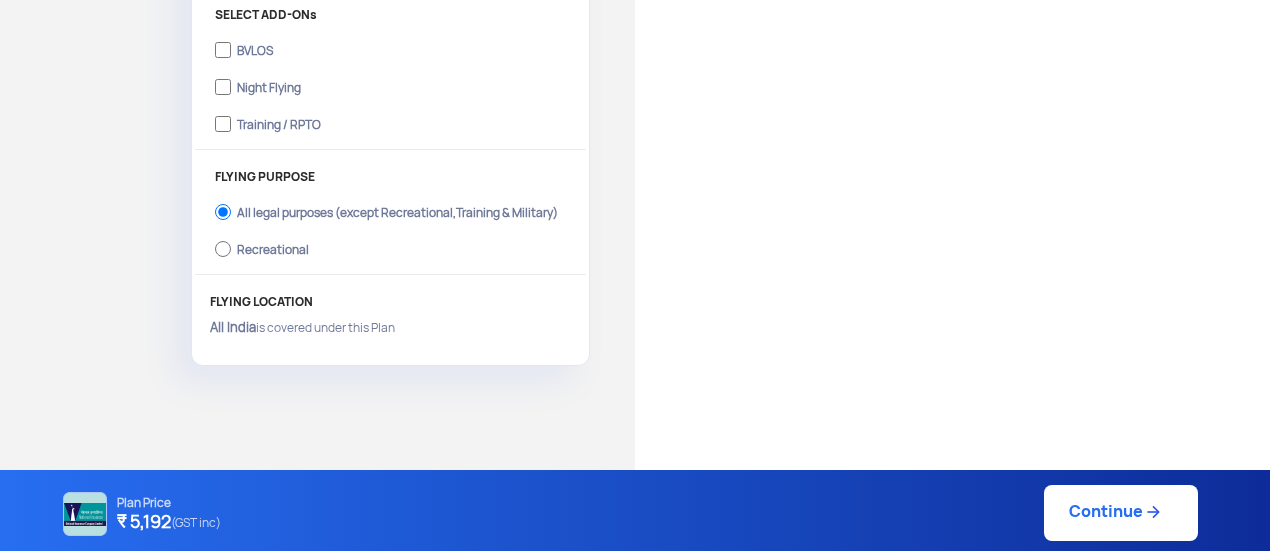 scroll, scrollTop: 730, scrollLeft: 0, axis: vertical 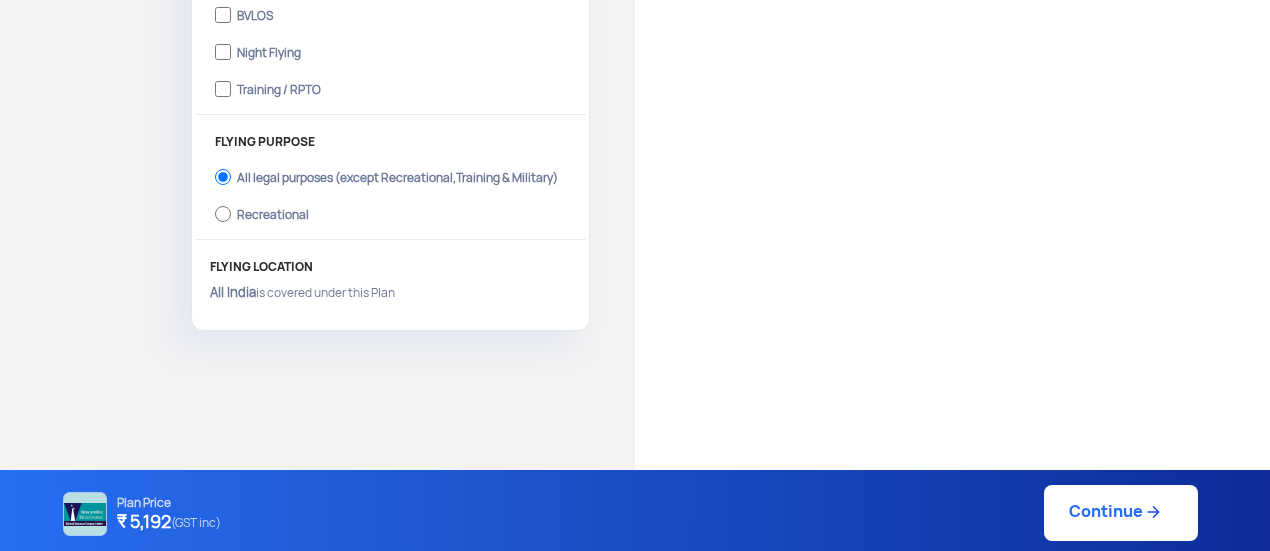 click on "Continue" 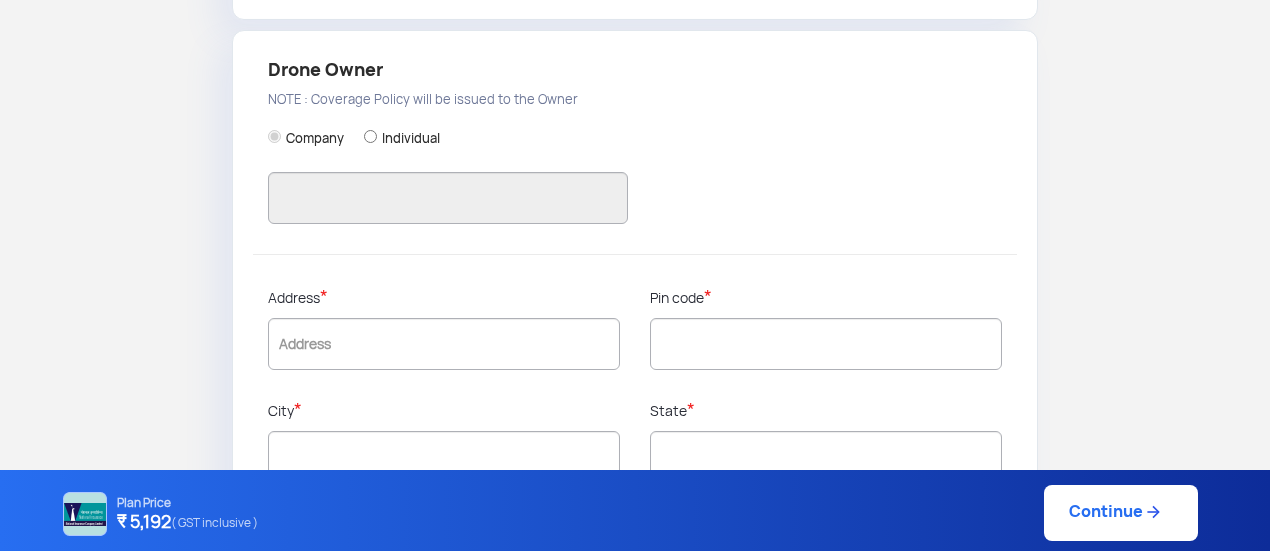 type on "[PHONE]" 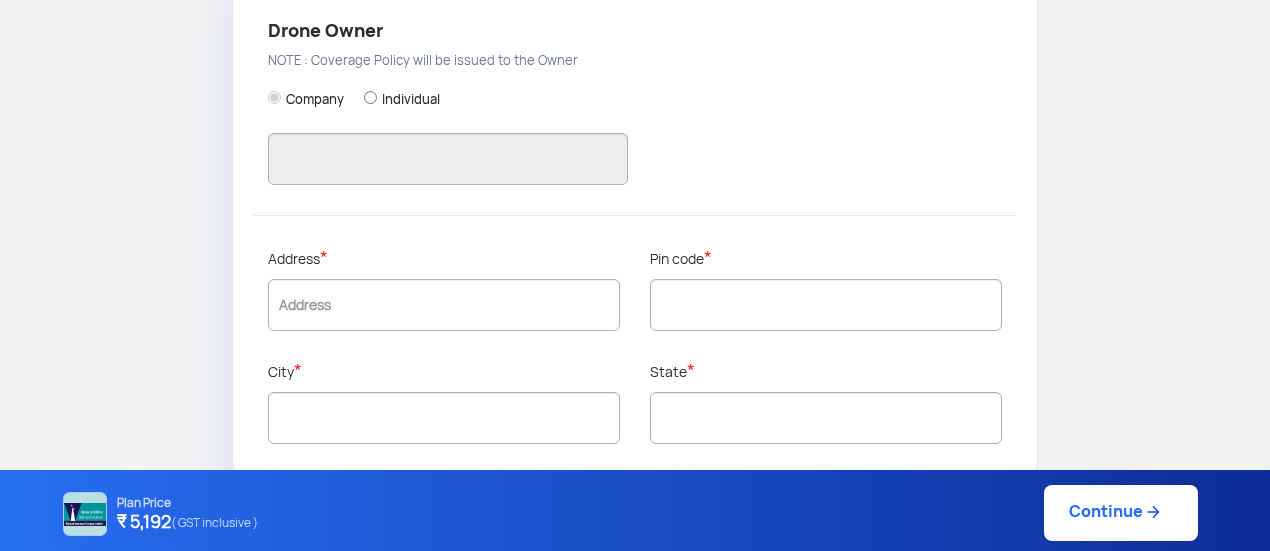 scroll, scrollTop: 0, scrollLeft: 0, axis: both 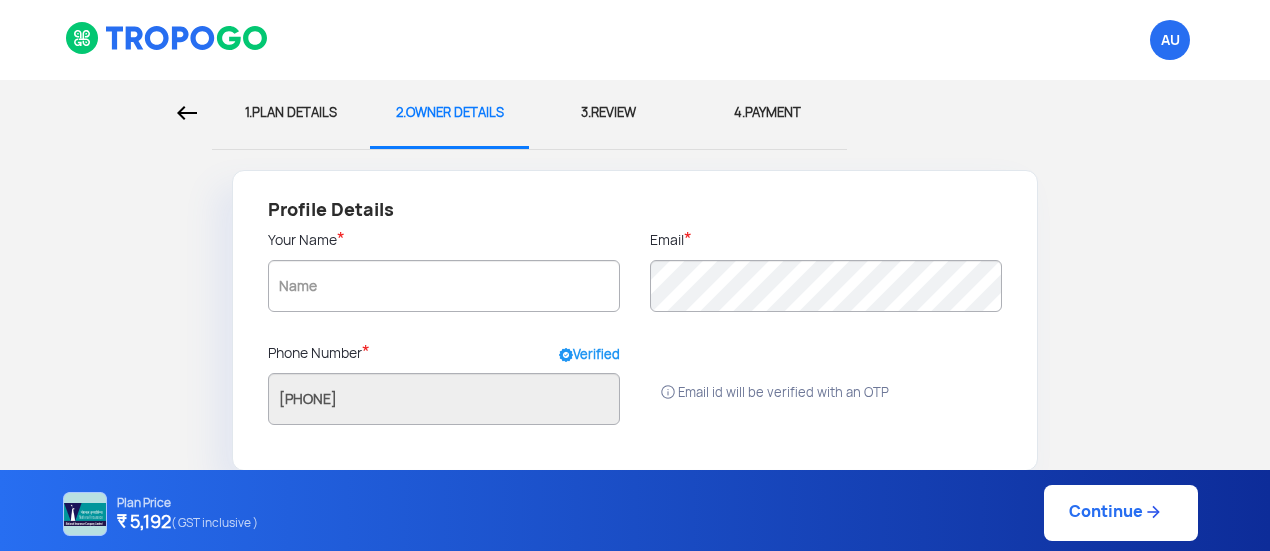 click on "1.  PLAN DETAILS" 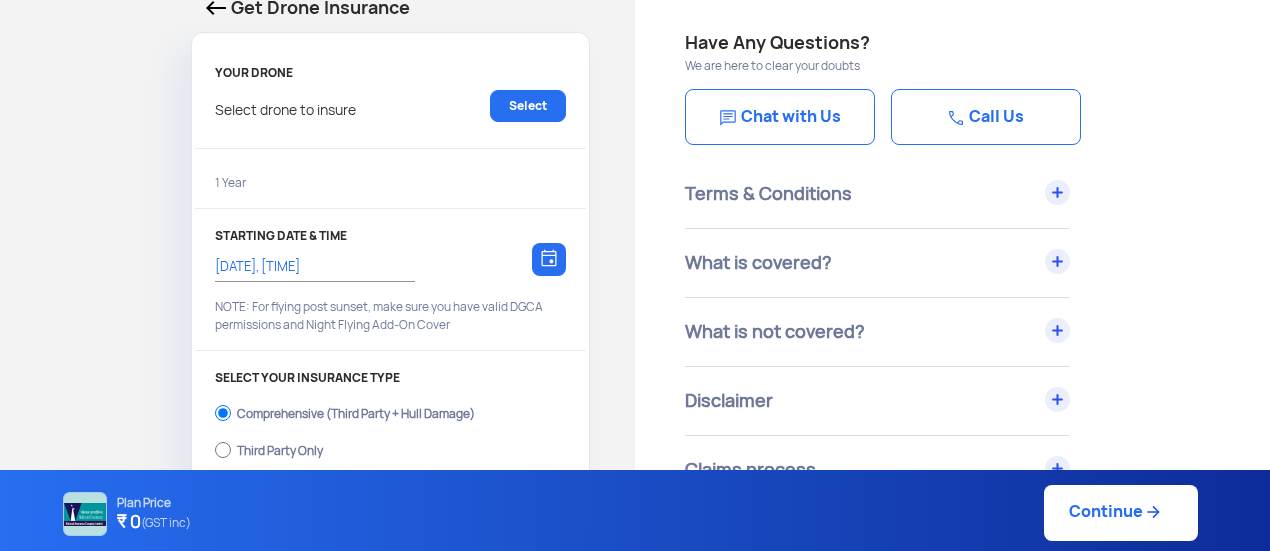 type on "[DATE], [TIME]" 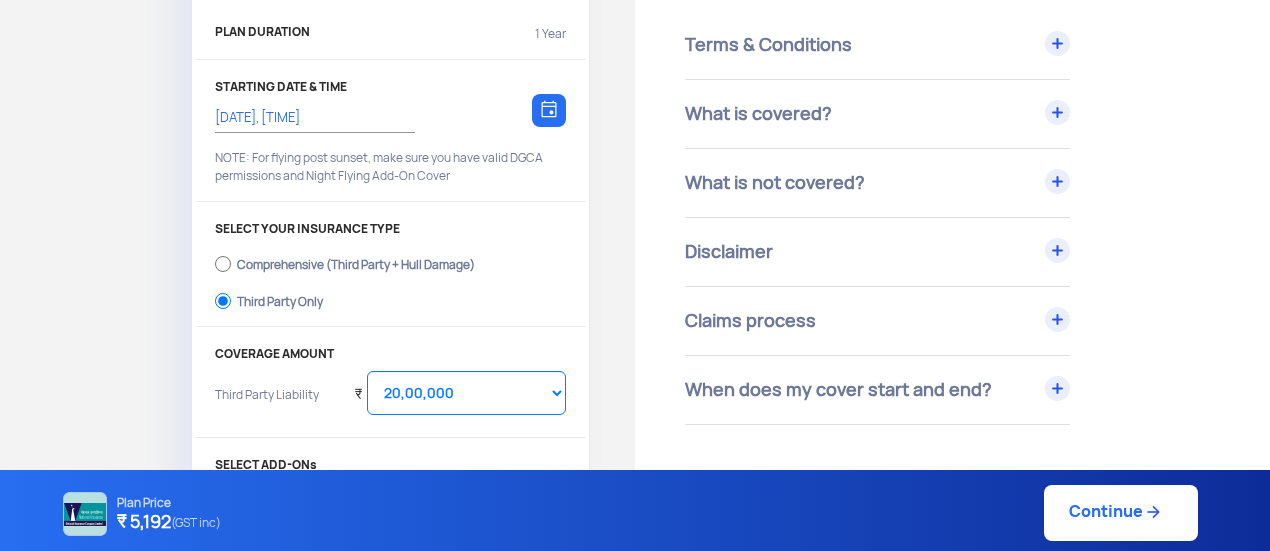 scroll, scrollTop: 244, scrollLeft: 0, axis: vertical 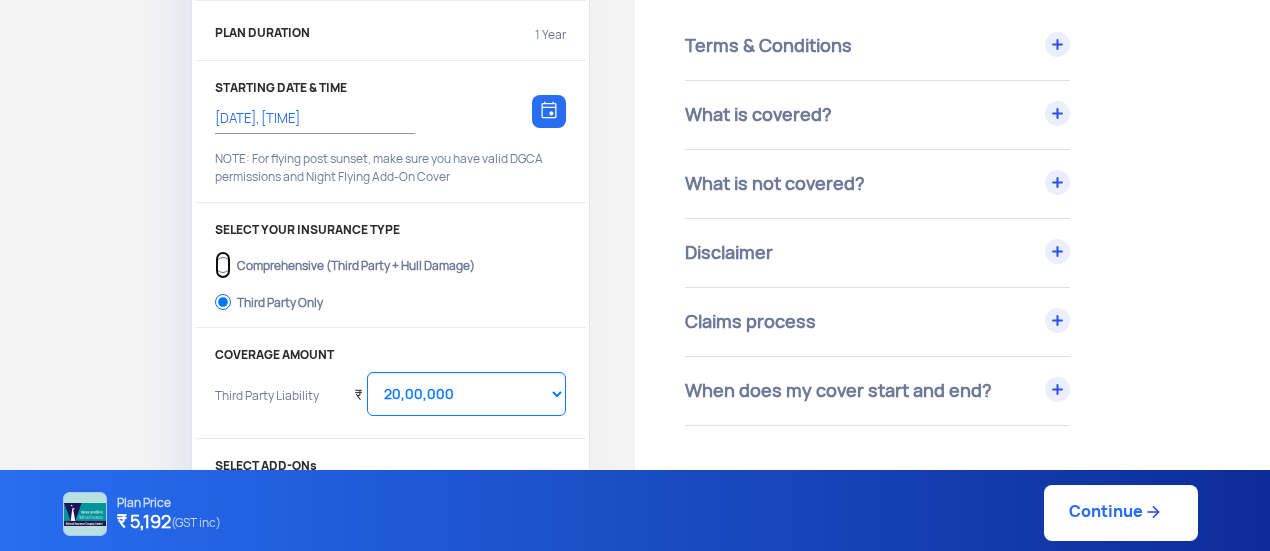 click on "Comprehensive (Third Party + Hull Damage)" at bounding box center (223, 265) 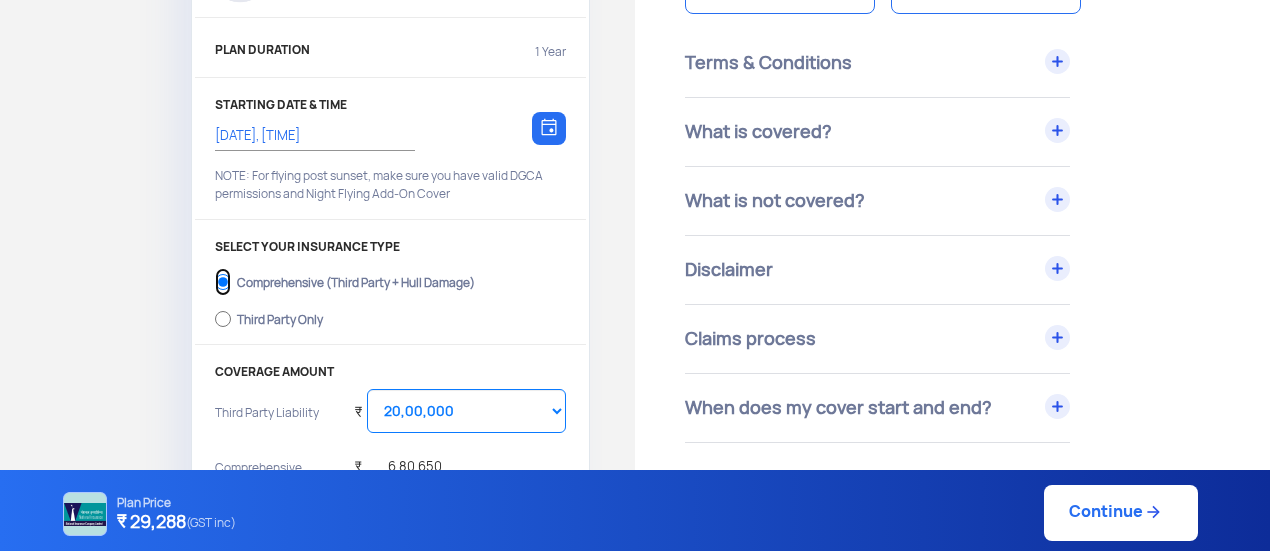 scroll, scrollTop: 0, scrollLeft: 0, axis: both 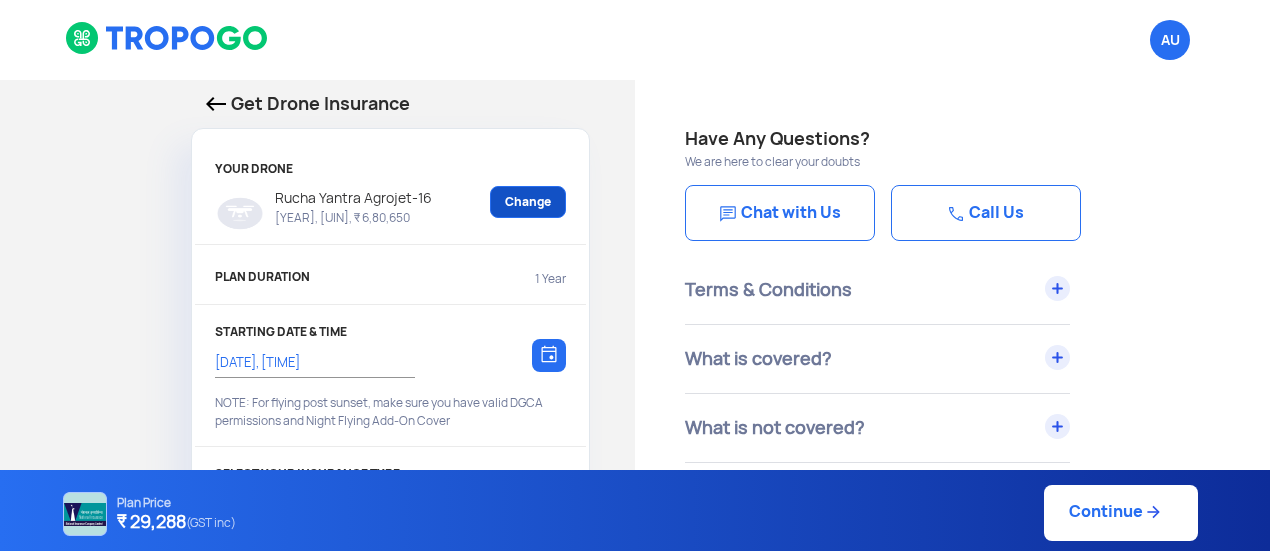 click on "Change" 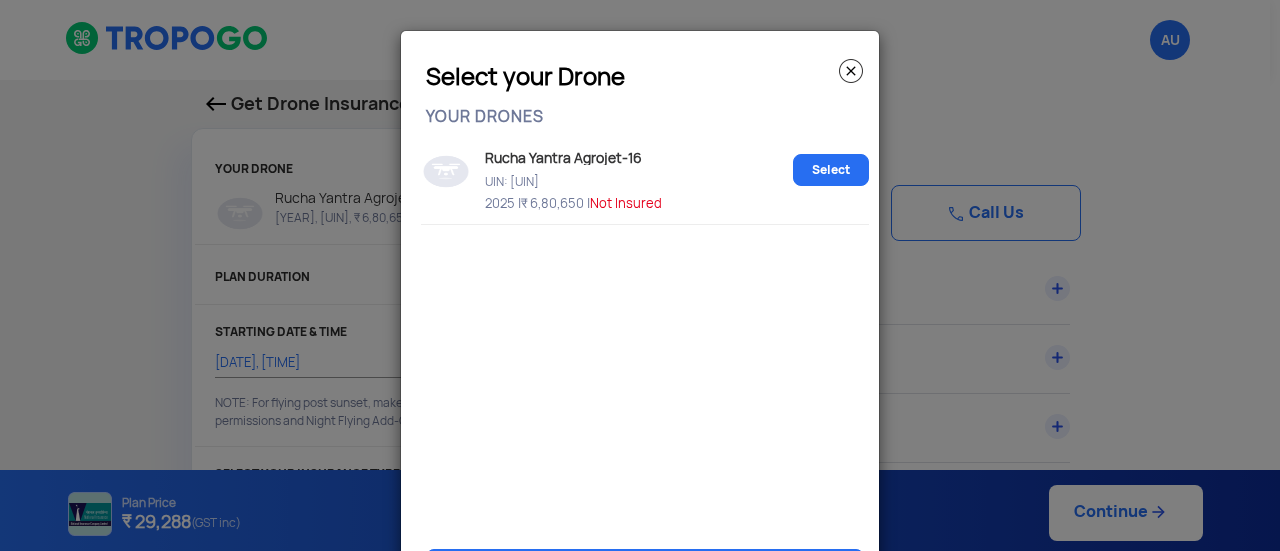 click 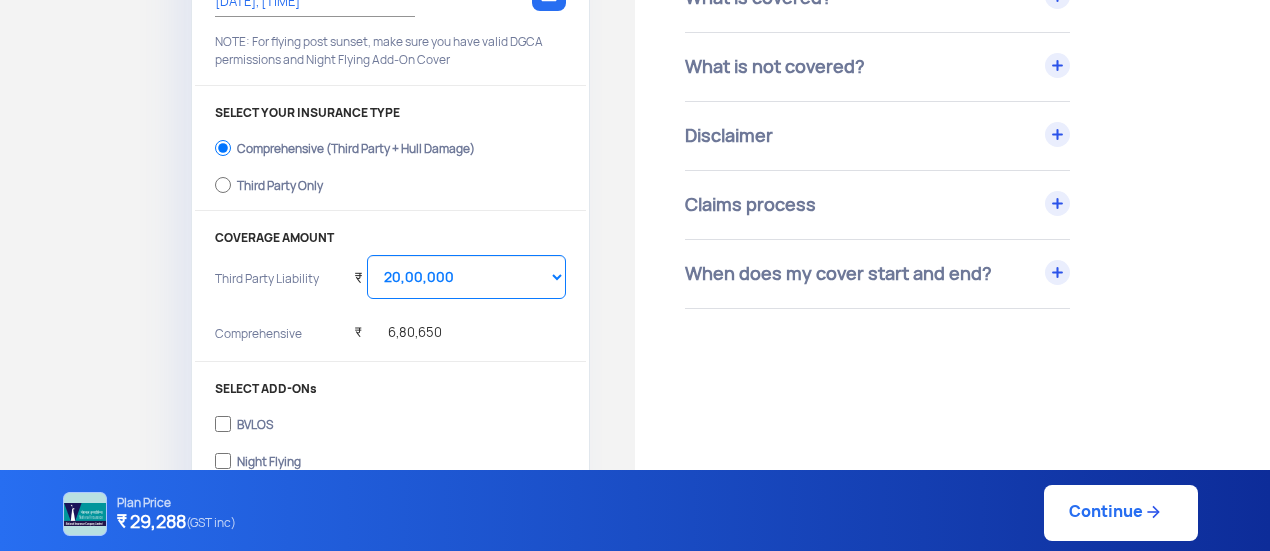 scroll, scrollTop: 374, scrollLeft: 0, axis: vertical 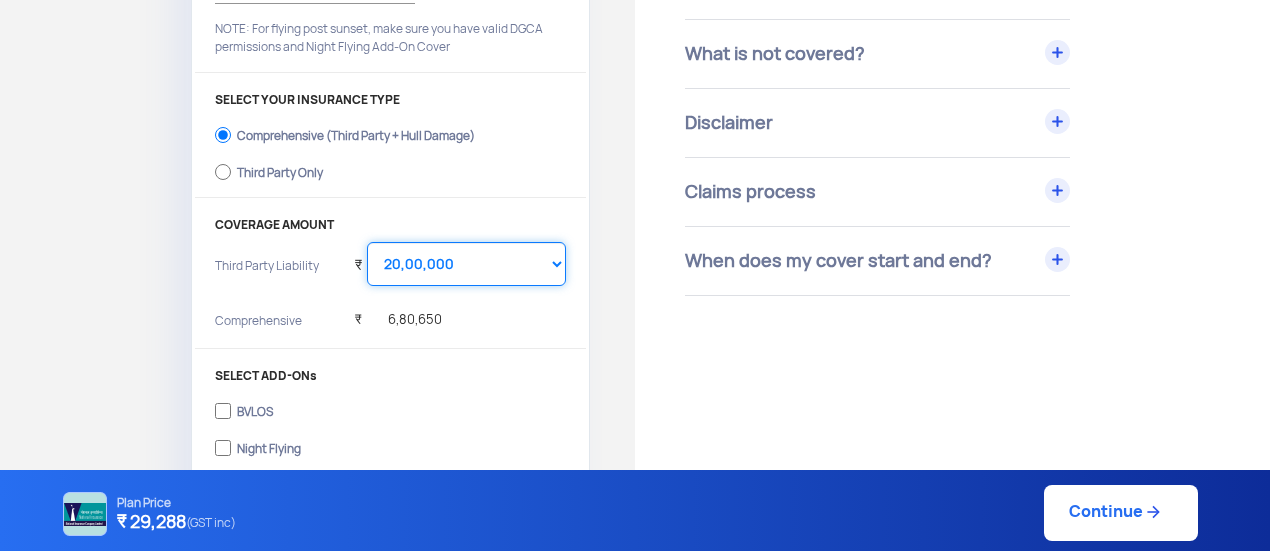 click on "Select Amount   10,00,000   15,00,000   20,00,000   25,00,000   30,00,000   35,00,000   40,00,000" at bounding box center (466, 264) 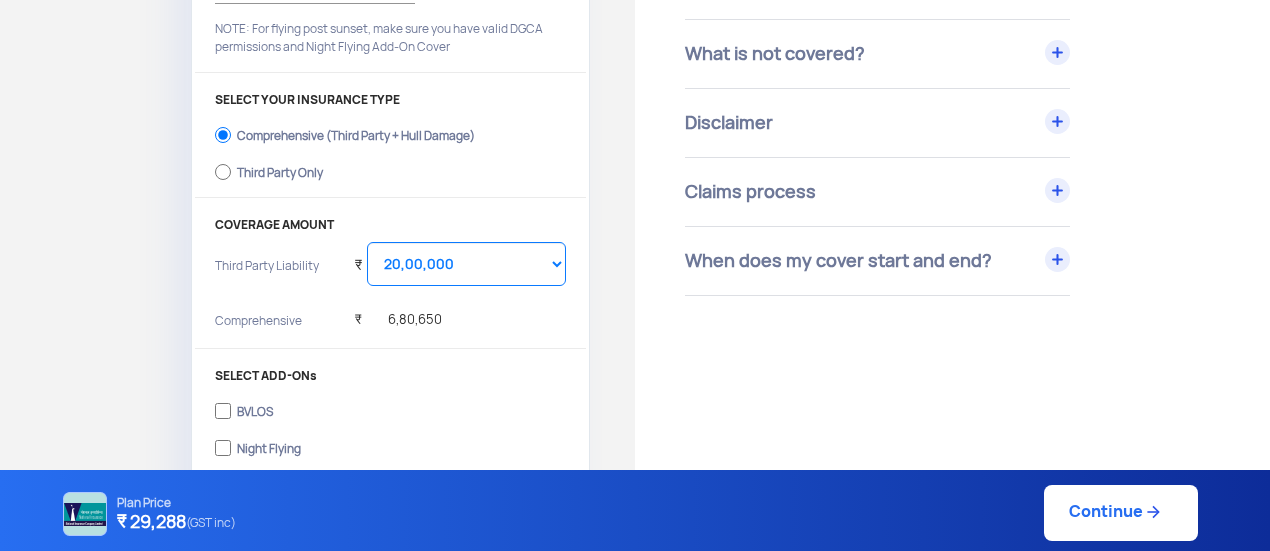 click on "Comprehensive (Third Party + Hull Damage) Third Party Only" 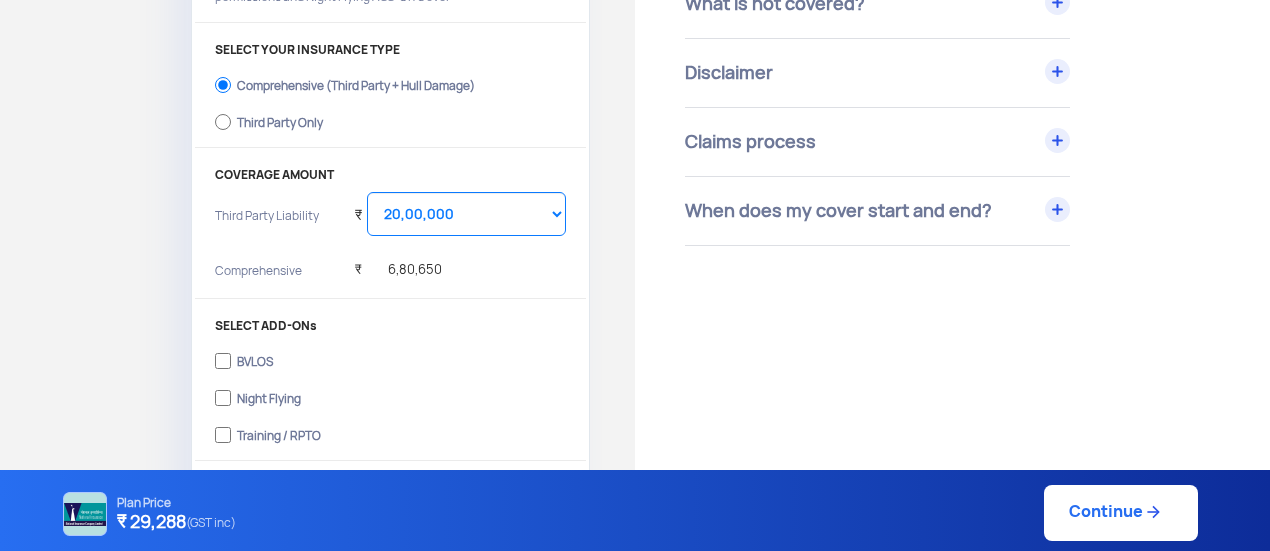 scroll, scrollTop: 426, scrollLeft: 0, axis: vertical 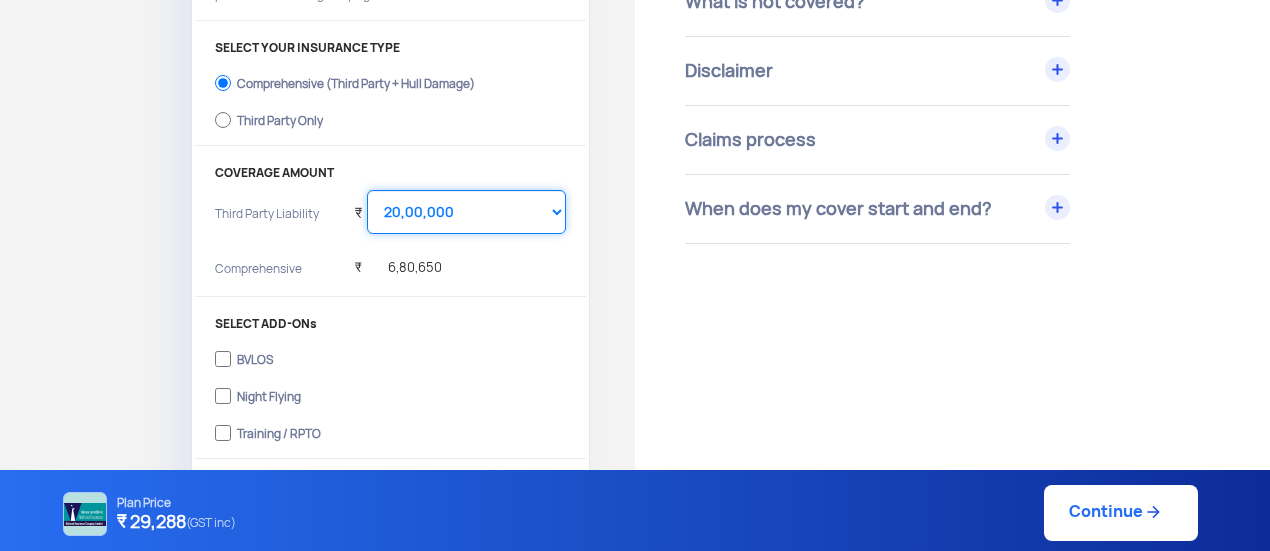 click on "Select Amount   10,00,000   15,00,000   20,00,000   25,00,000   30,00,000   35,00,000   40,00,000" at bounding box center [466, 212] 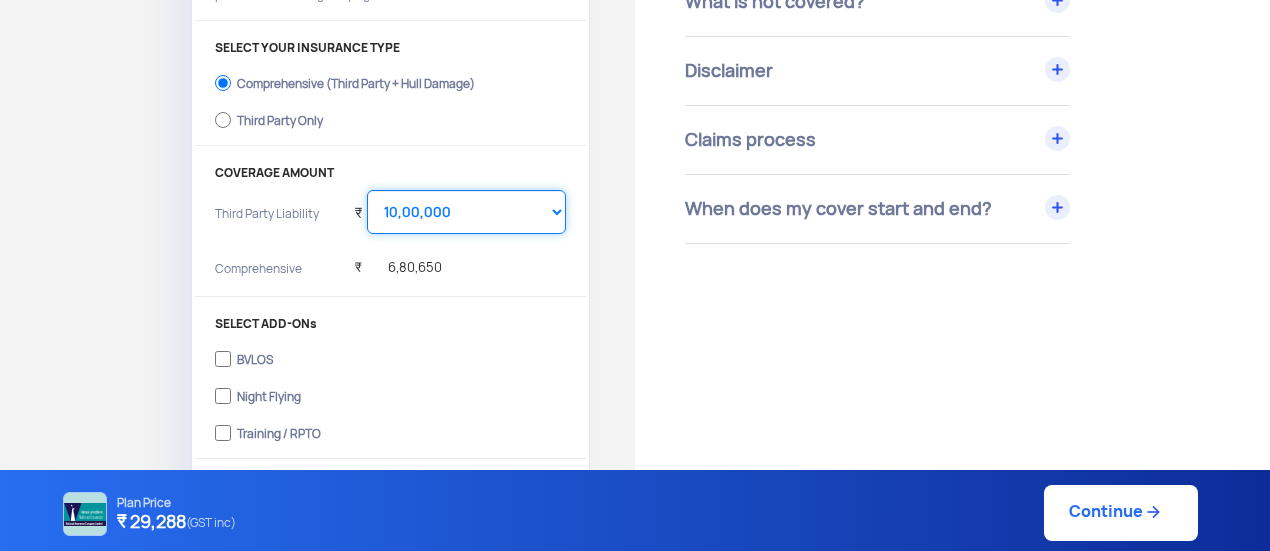 click on "Select Amount   10,00,000   15,00,000   20,00,000   25,00,000   30,00,000   35,00,000   40,00,000" at bounding box center (466, 212) 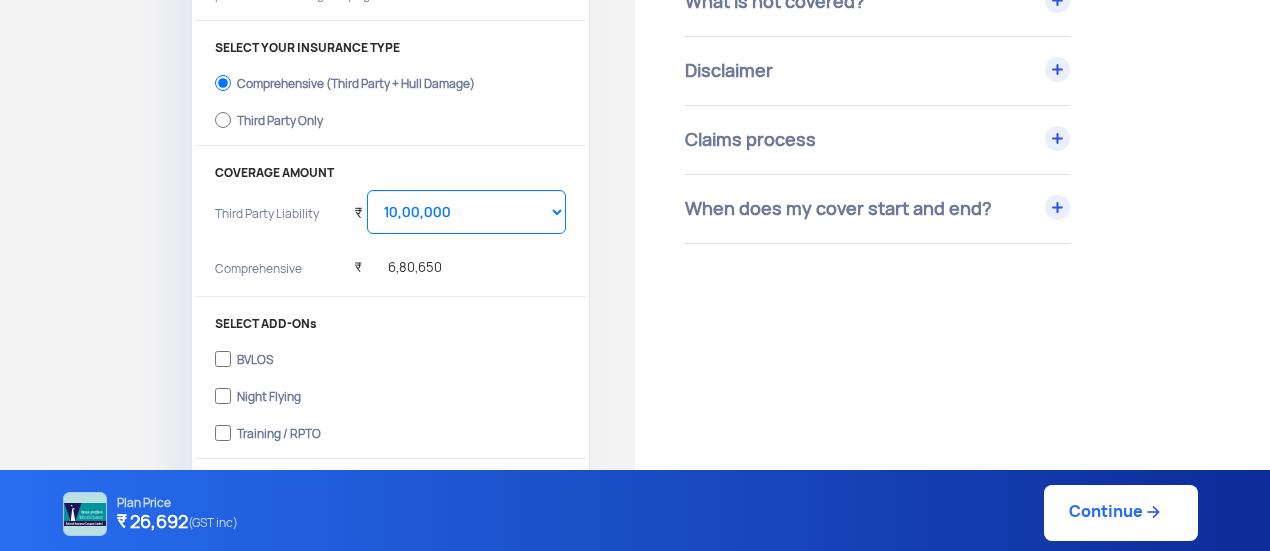 click on "YOUR DRONE  Rucha Yantra Agrojet-16   [YEAR], [UIN], ₹ 6,80,650   Change   PLAN DURATION  1 Year STARTING DATE & TIME [DATE], [TIME] Choose a date  NOTE: For flying post sunset, make sure you have valid DGCA permissions and Night Flying Add-On Cover  SELECT YOUR INSURANCE TYPE Comprehensive (Third Party + Hull Damage) Third Party Only COVERAGE AMOUNT Third Party Liability ₹  Select Amount   10,00,000   15,00,000   20,00,000   25,00,000   30,00,000   35,00,000   40,00,000  Comprehensive  ₹         6,80,650  SELECT ADD-ONs BVLOS Night Flying Training / RPTO FLYING PURPOSE  All legal purposes (except Recreational,Training & Military)  Recreational FLYING LOCATION All India  is covered under this Plan" 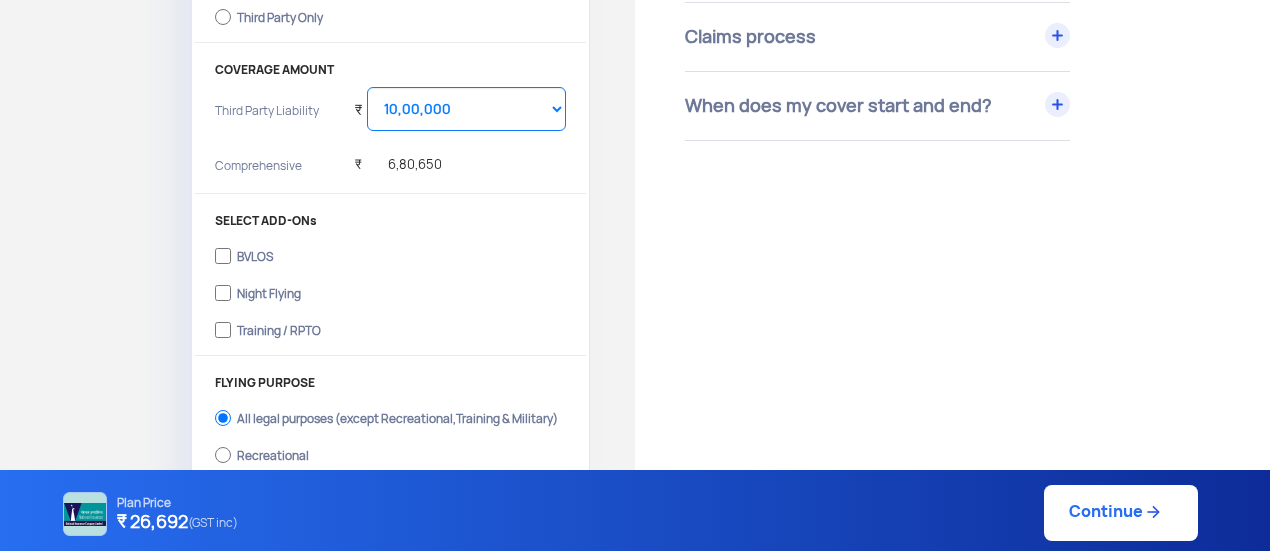 scroll, scrollTop: 530, scrollLeft: 0, axis: vertical 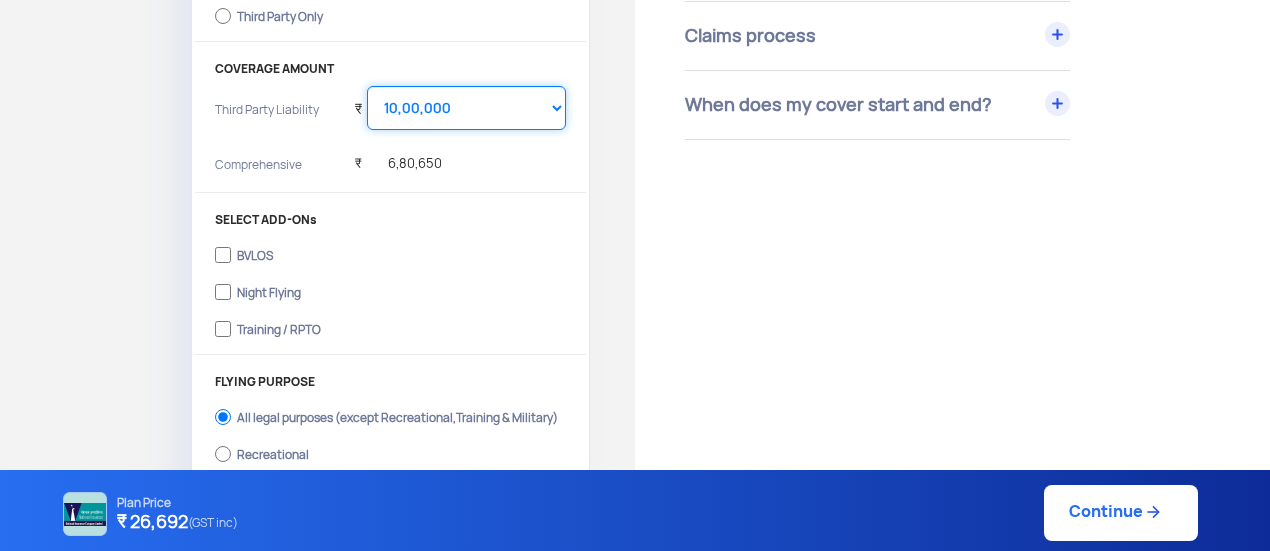 click on "Select Amount   10,00,000   15,00,000   20,00,000   25,00,000   30,00,000   35,00,000   40,00,000" at bounding box center (466, 108) 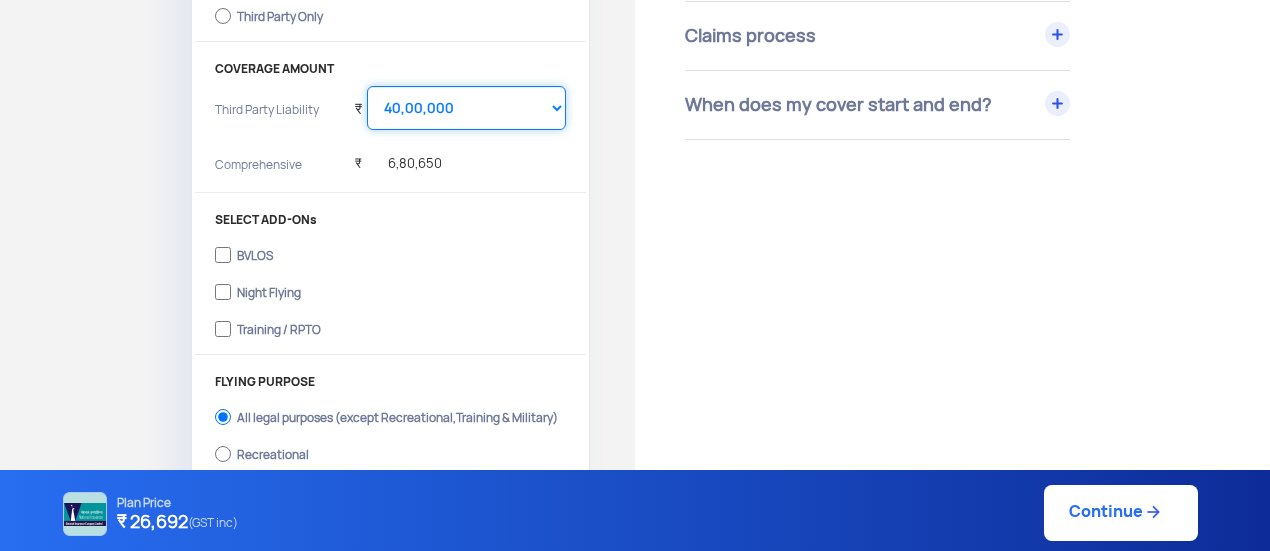 click on "Select Amount   10,00,000   15,00,000   20,00,000   25,00,000   30,00,000   35,00,000   40,00,000" at bounding box center [466, 108] 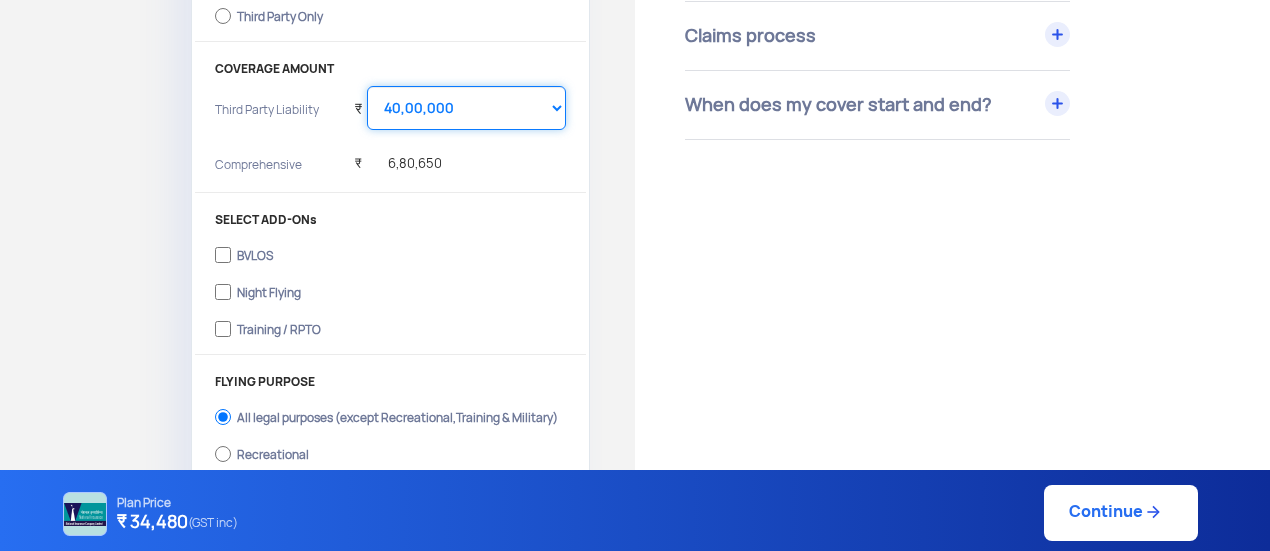 click on "Select Amount   10,00,000   15,00,000   20,00,000   25,00,000   30,00,000   35,00,000   40,00,000" at bounding box center (466, 108) 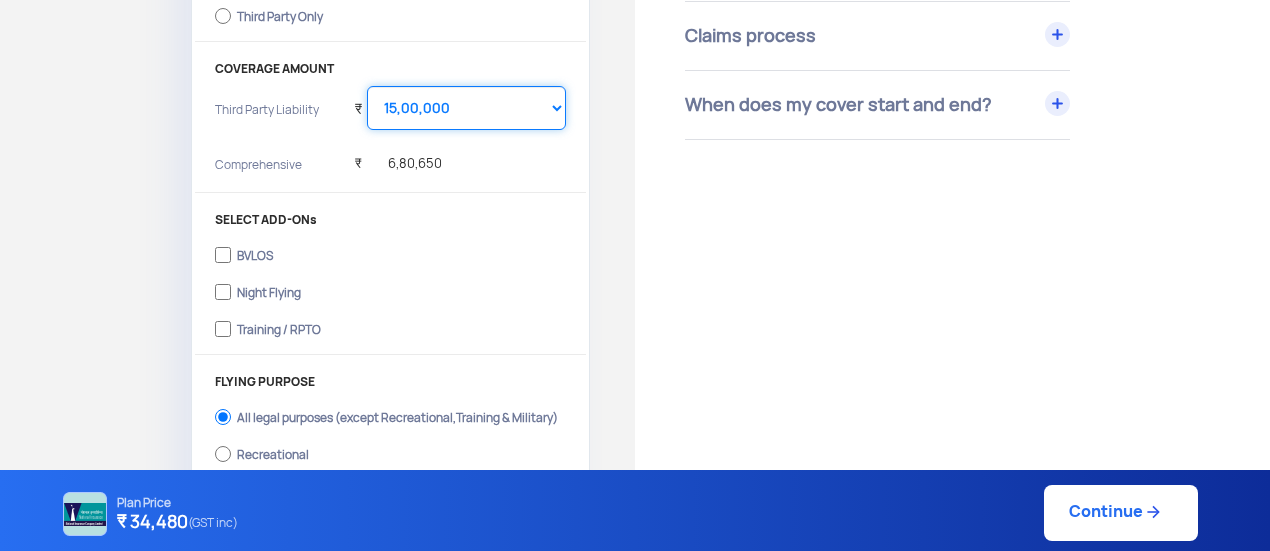 click on "Select Amount   10,00,000   15,00,000   20,00,000   25,00,000   30,00,000   35,00,000   40,00,000" at bounding box center (466, 108) 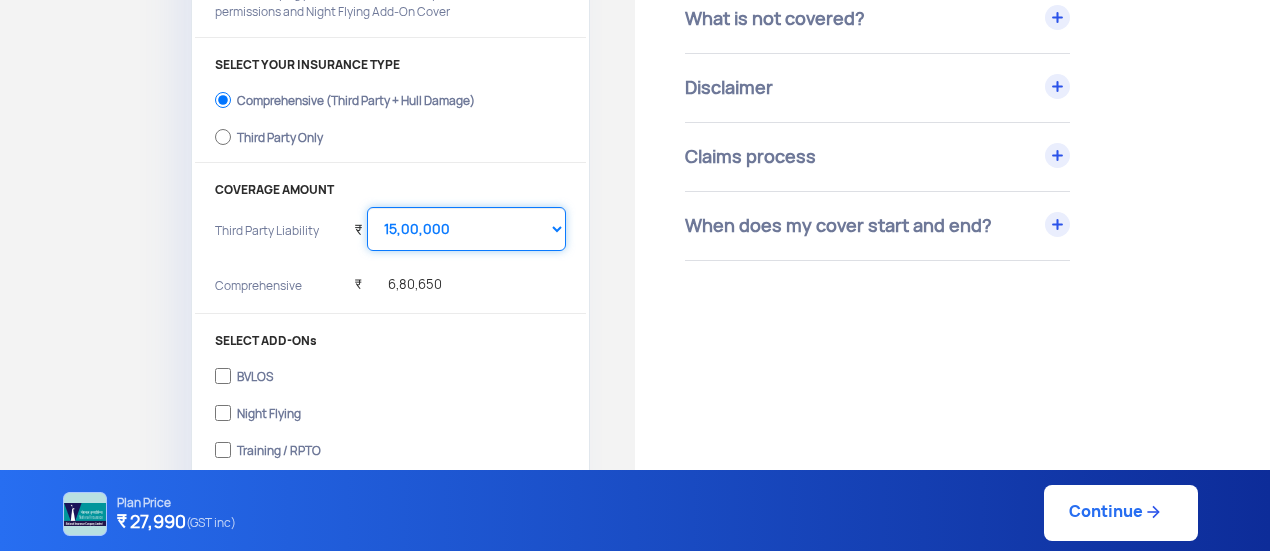 scroll, scrollTop: 401, scrollLeft: 0, axis: vertical 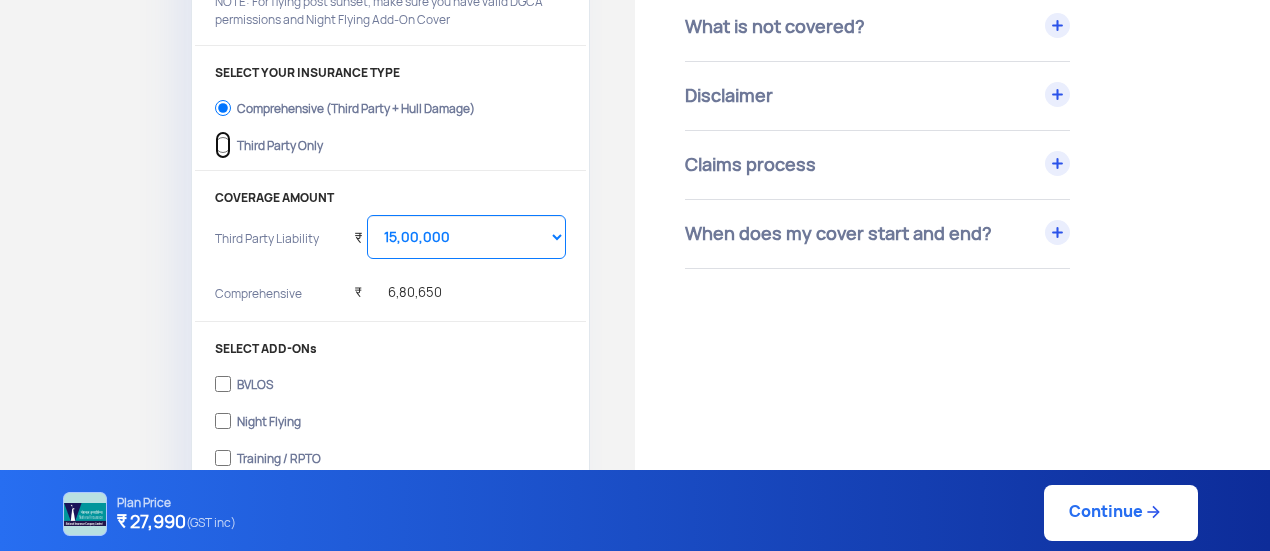 click on "Third Party Only" at bounding box center [223, 145] 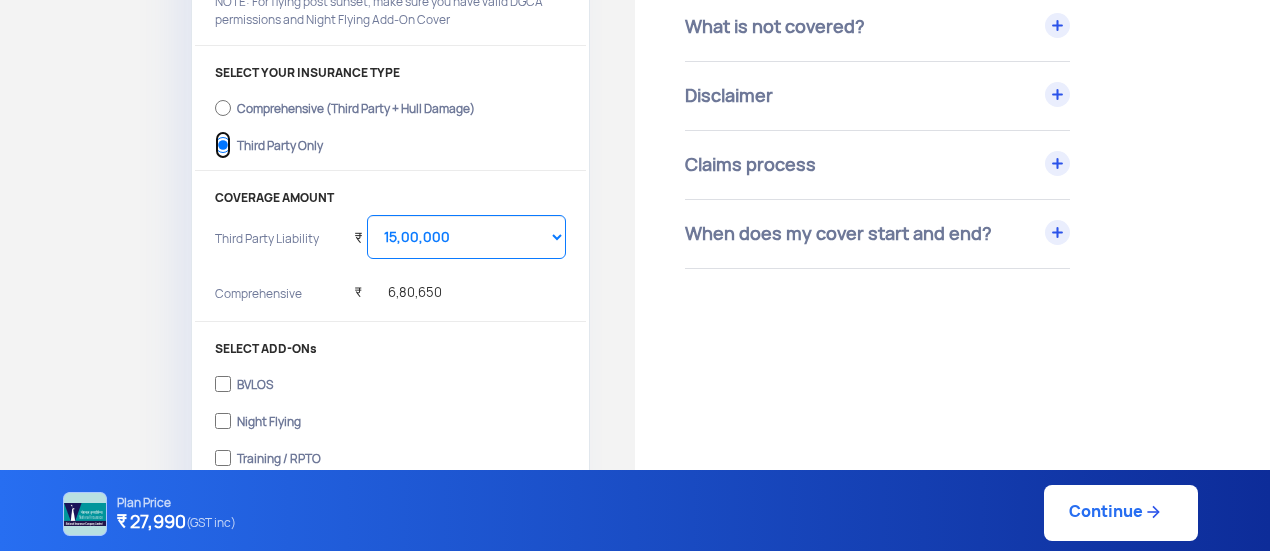 select on "2000000" 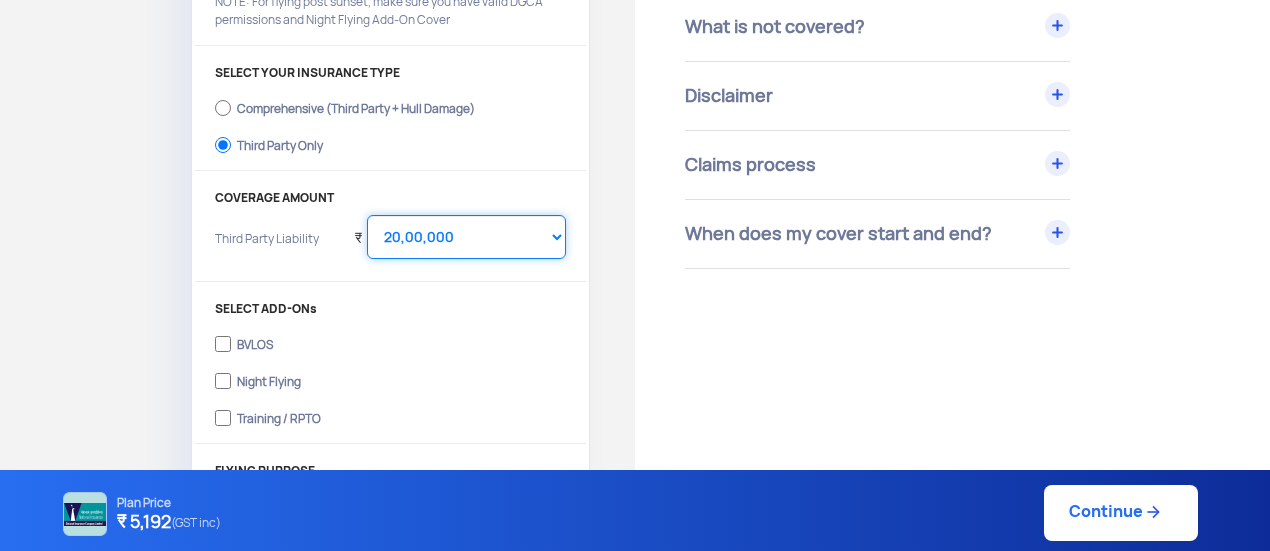 click on "Select Amount   20,00,000   25,00,000   30,00,000   35,00,000   40,00,000" at bounding box center (466, 237) 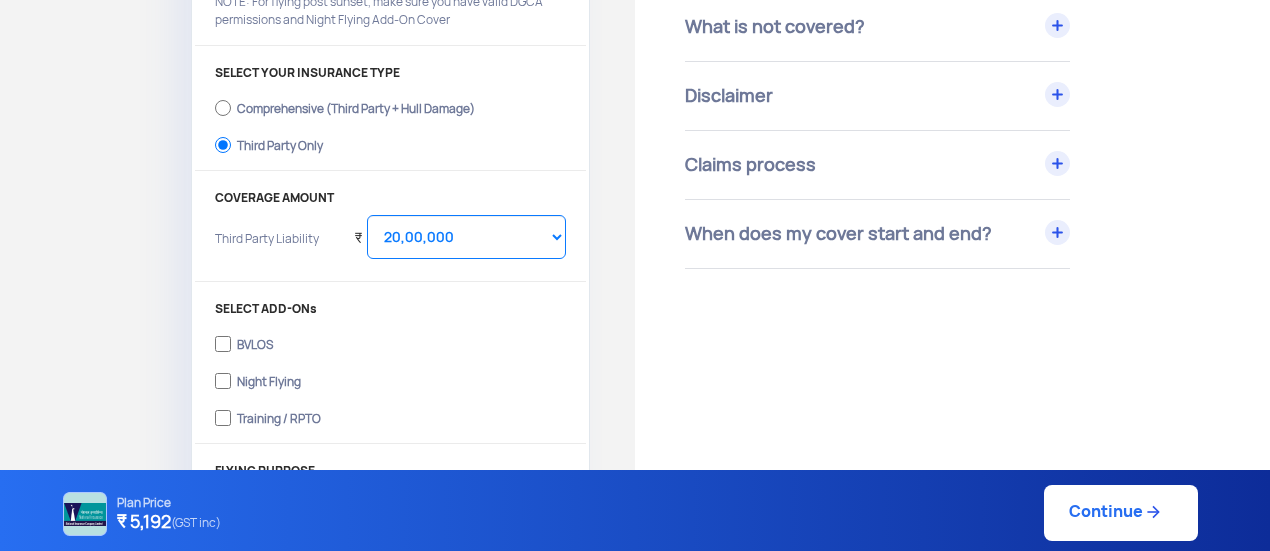 click on "Have Any Questions? We are here to clear your doubts  Chat with Us   Call Us   Terms & Conditions   1) All flights must adhere to the DGCA regulations  2) Fly within the planned area only for the entire duration of your flight  3) Keep personal information up to date. Notify insurer in case of any updates  4) Read insurance documents carefully  What is covered?   1) All commercial flights within India   2) Third party accidental property damage caused by the drone   3) Third party accidental bodily injury (including death) caused by the drone   4) Hull Damage cover if Comprehensive insurance type is opted   5) BVLOS opertaion if opted as Add-On 8)Night Flying if opted as Add-On  6) Training/RPTO if opted as Add-On   What is not covered?   1) Drones that are used for recreational purposes   2) Drones that are used for training purposes if Training/RPTO not opted as Add-On   3) Drones that are used for military purposes   5) Any claim in the event of or due to or arising out of:   Disclaimer   Claims process  ." 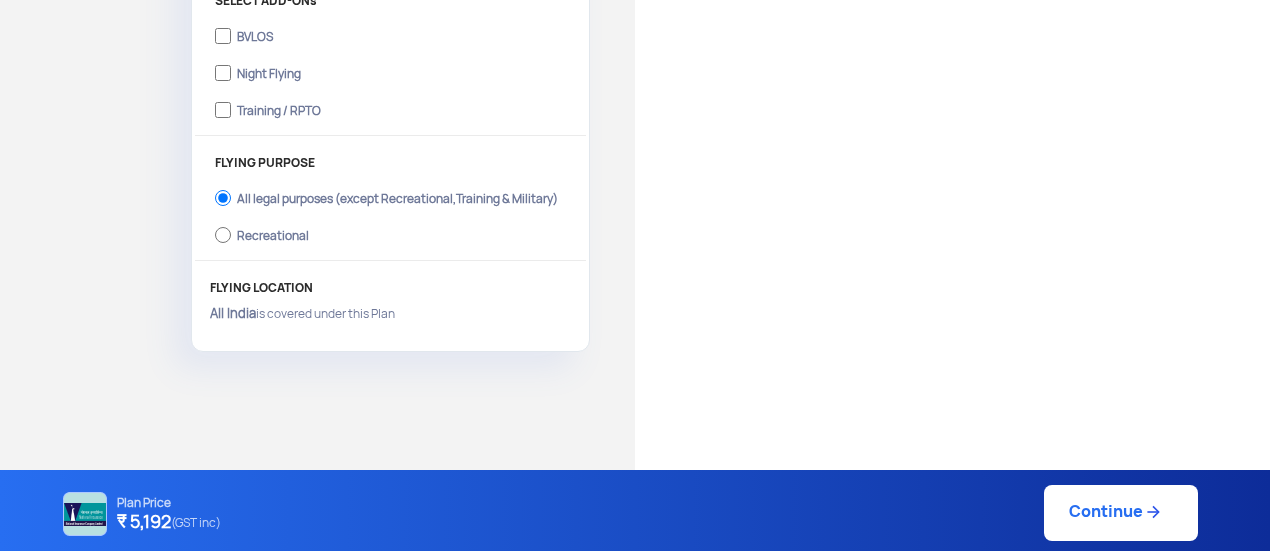 scroll, scrollTop: 723, scrollLeft: 0, axis: vertical 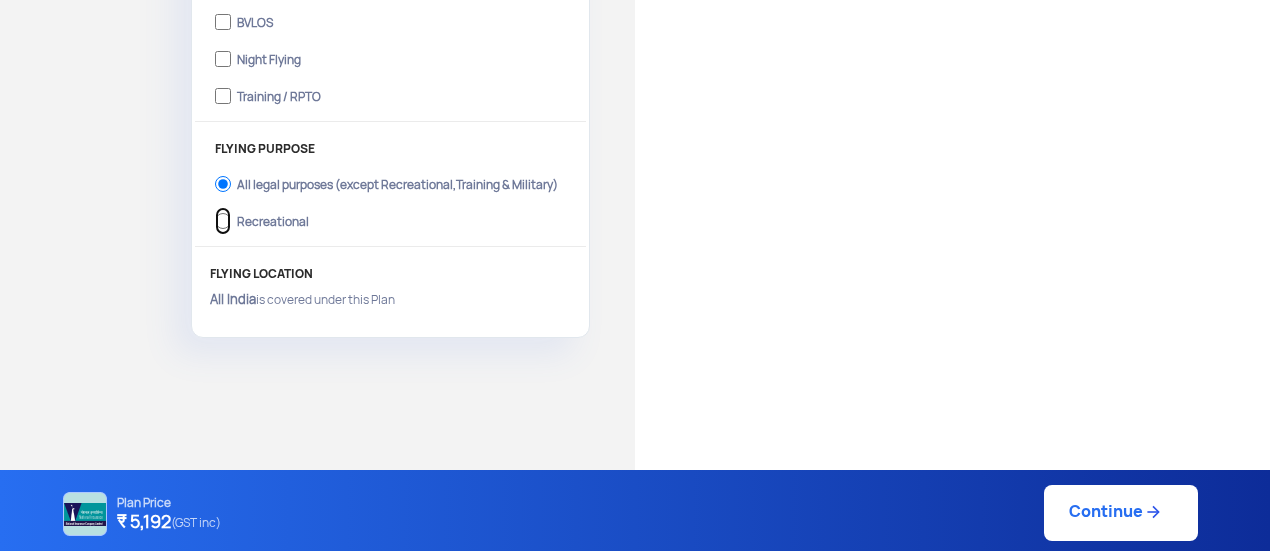 click on "Recreational" at bounding box center [223, 221] 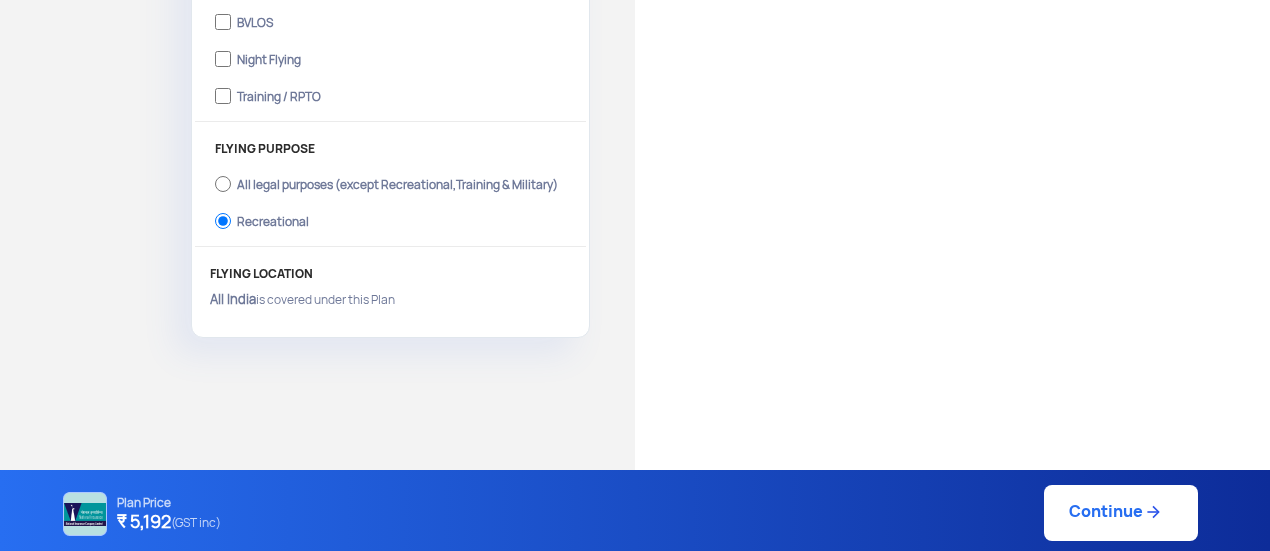 click on "FLYING PURPOSE  All legal purposes (except Recreational,Training & Military)  Recreational" 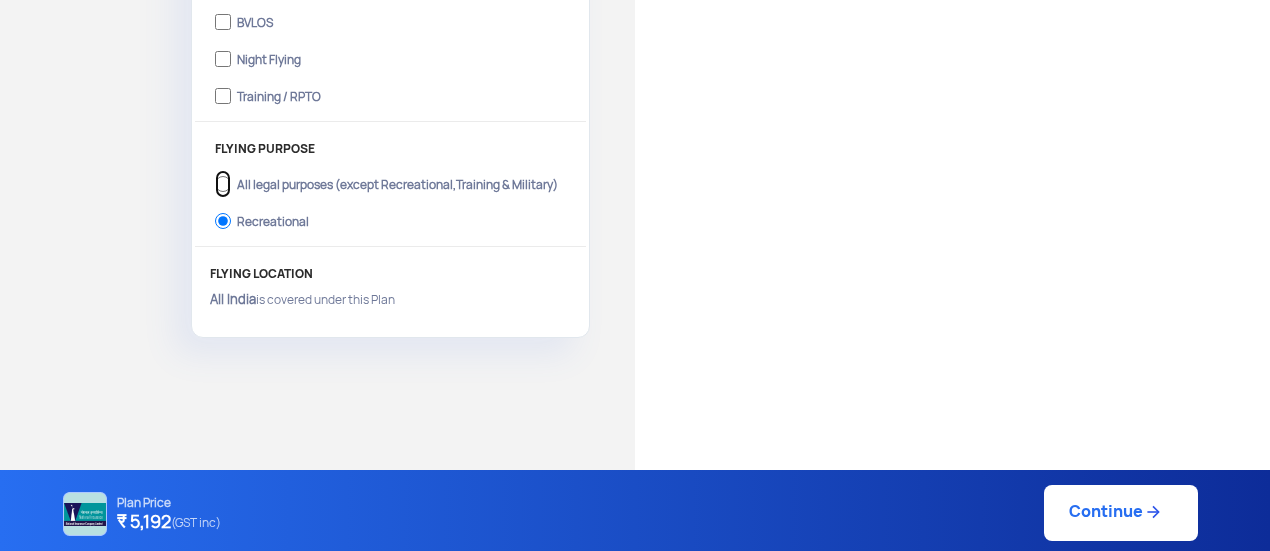 click on "All legal purposes (except Recreational,Training & Military)" at bounding box center [223, 184] 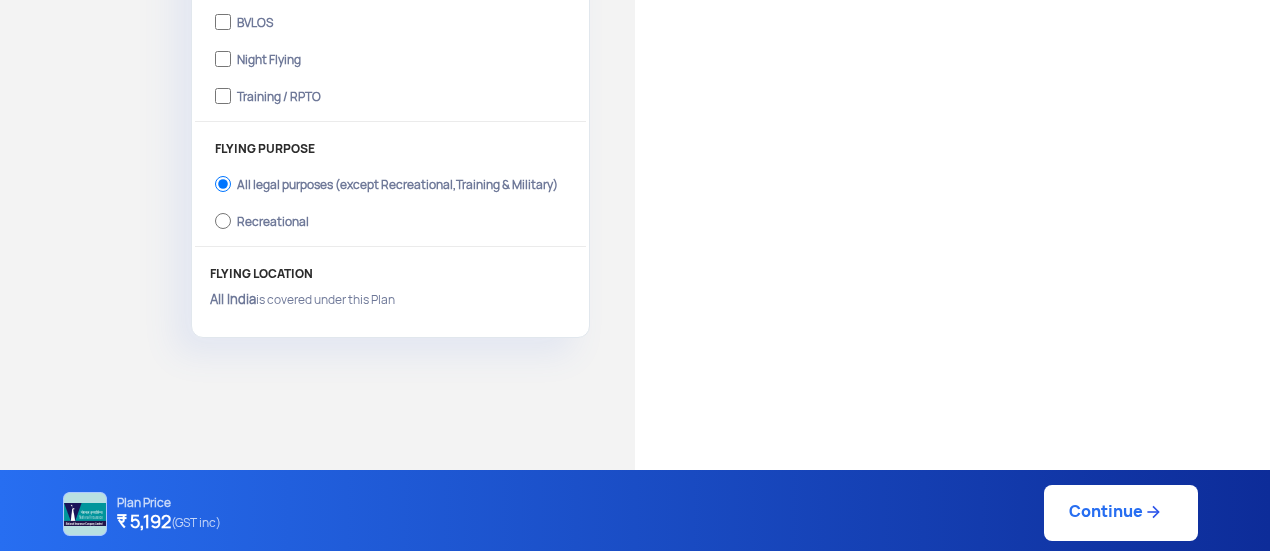 click on "Continue" 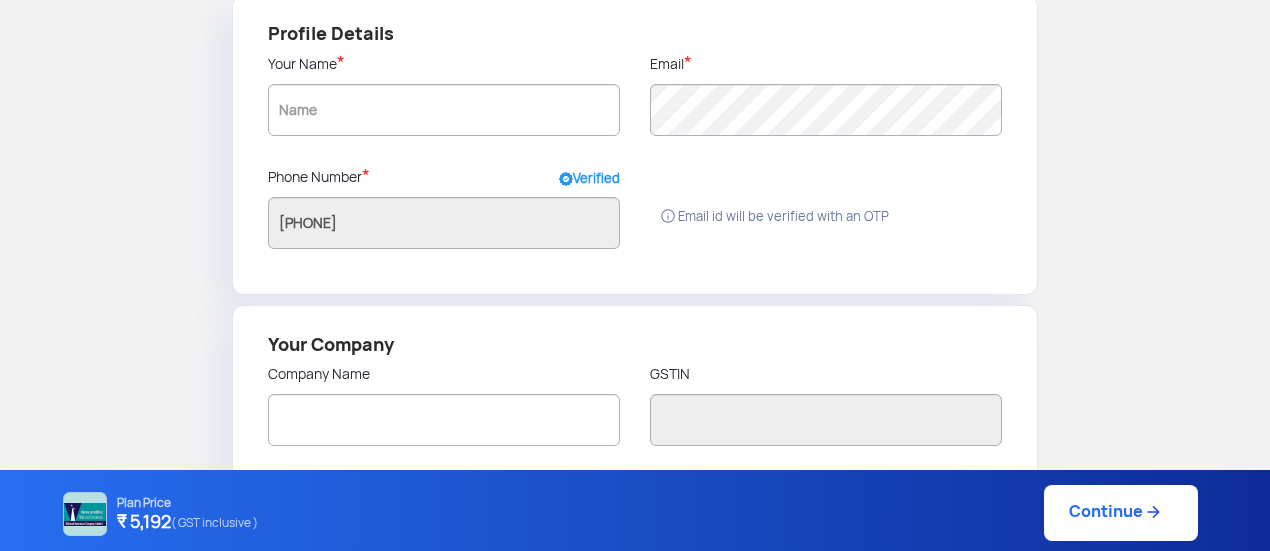 scroll, scrollTop: 0, scrollLeft: 0, axis: both 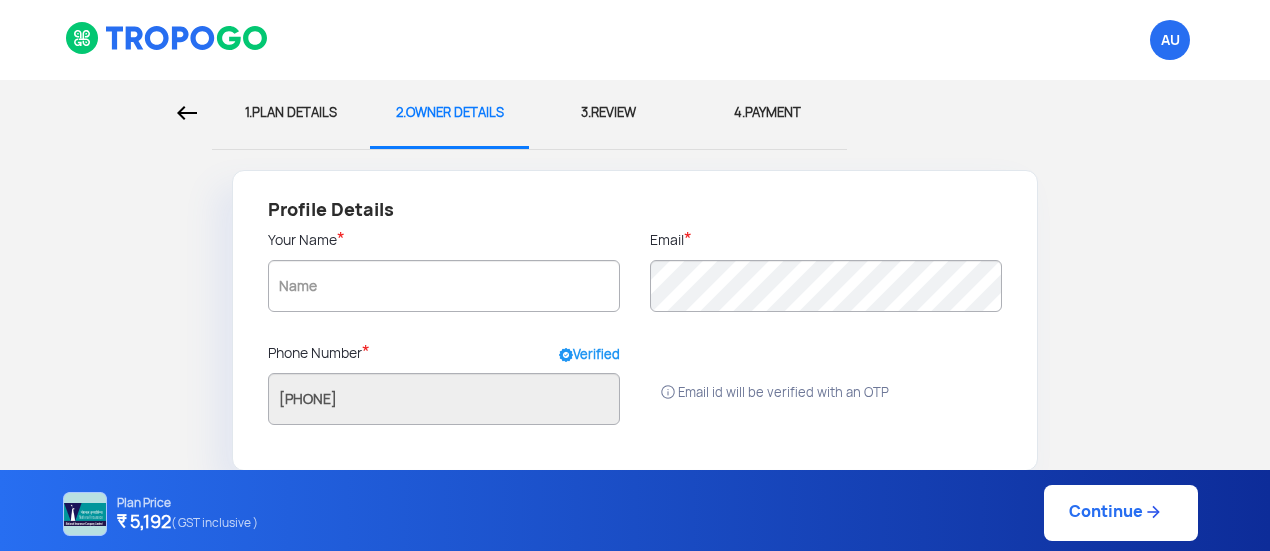 click on "Plan Price  ₹ 5,192    ( GST inclusive )  Continue" 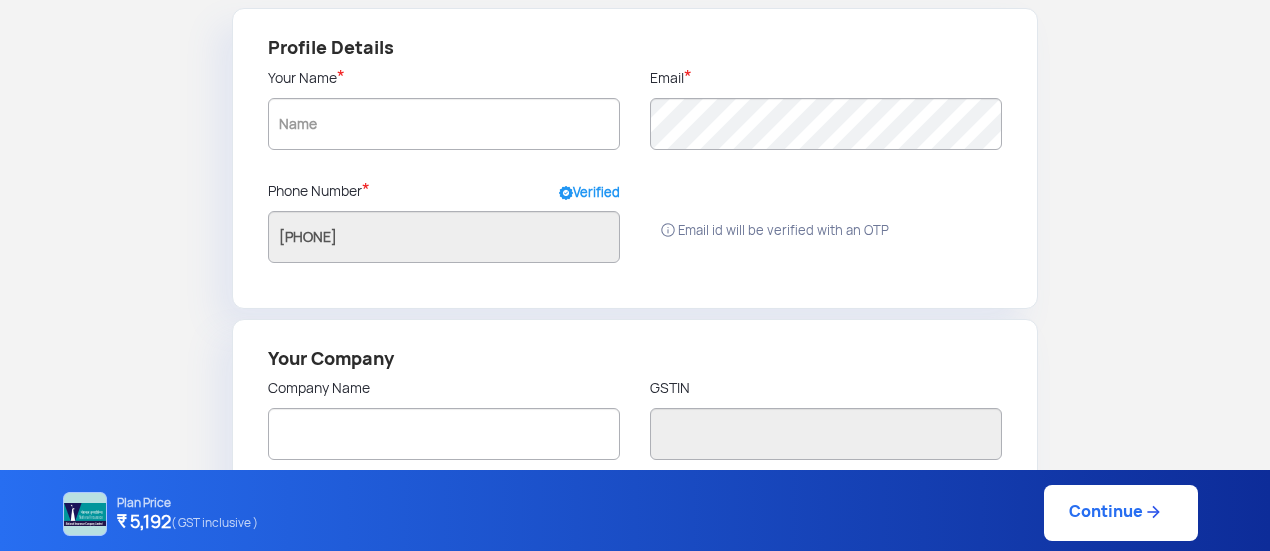scroll, scrollTop: 158, scrollLeft: 0, axis: vertical 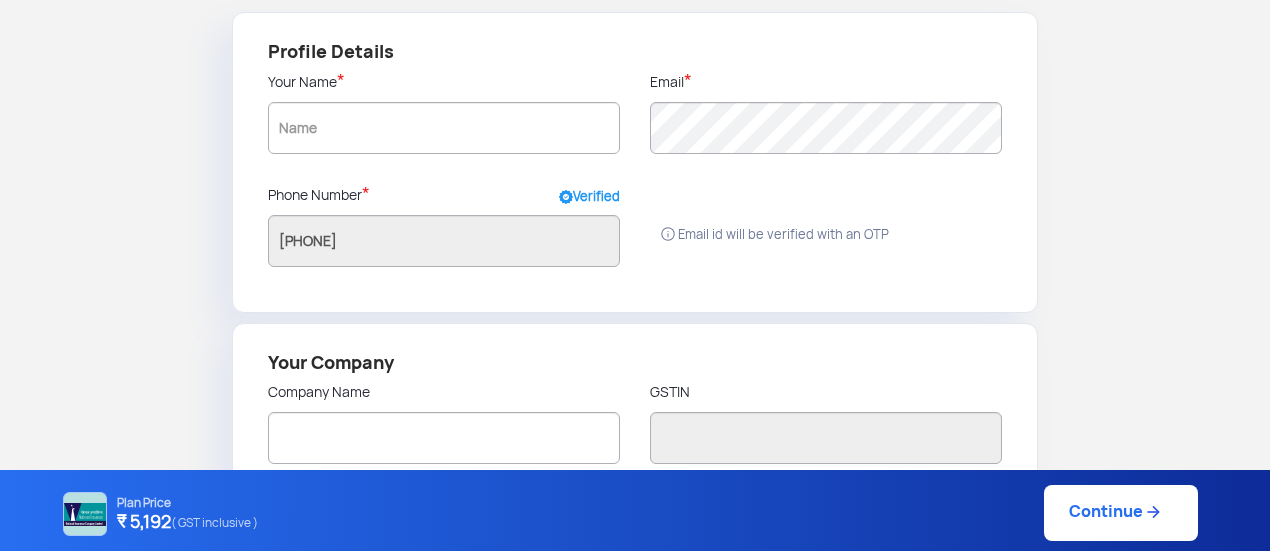 click on "Plan Price  ₹ 5,192    ( GST inclusive )  Continue" 